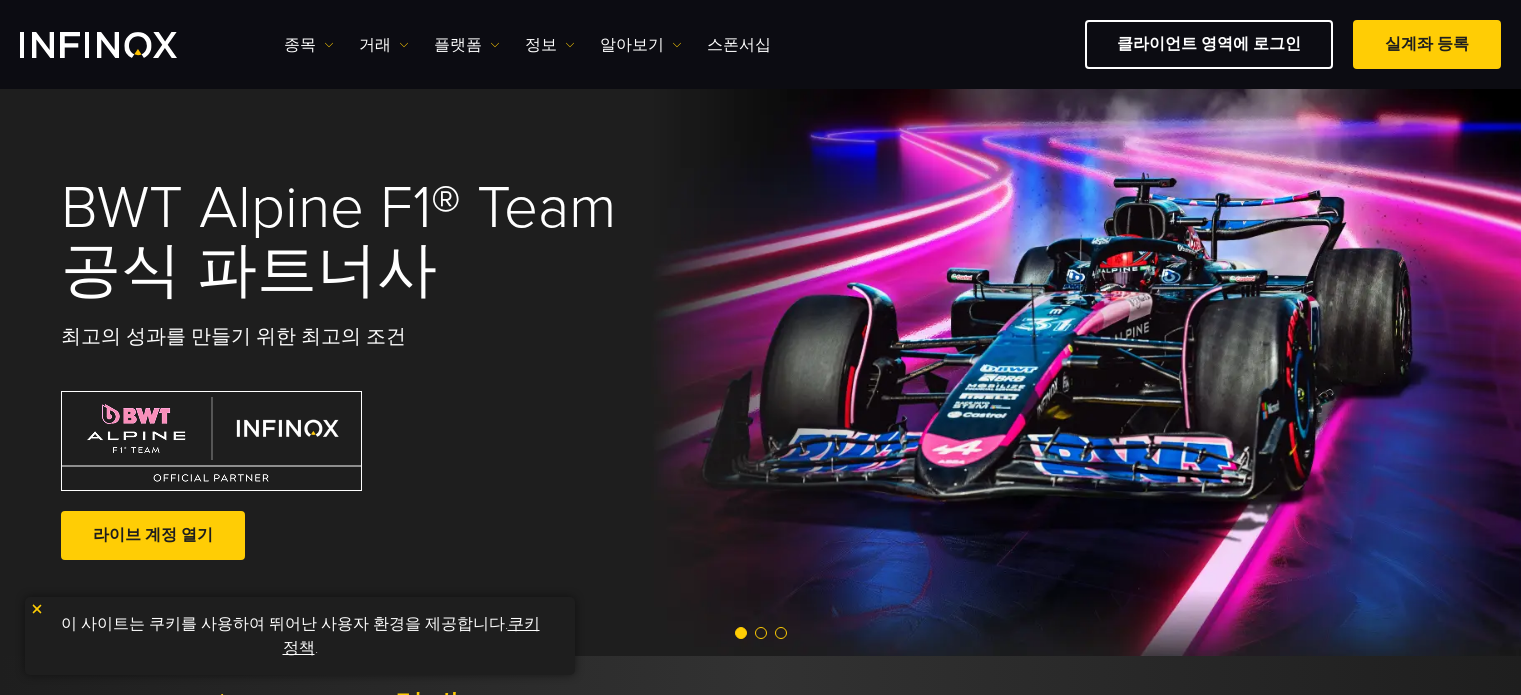 scroll, scrollTop: 200, scrollLeft: 0, axis: vertical 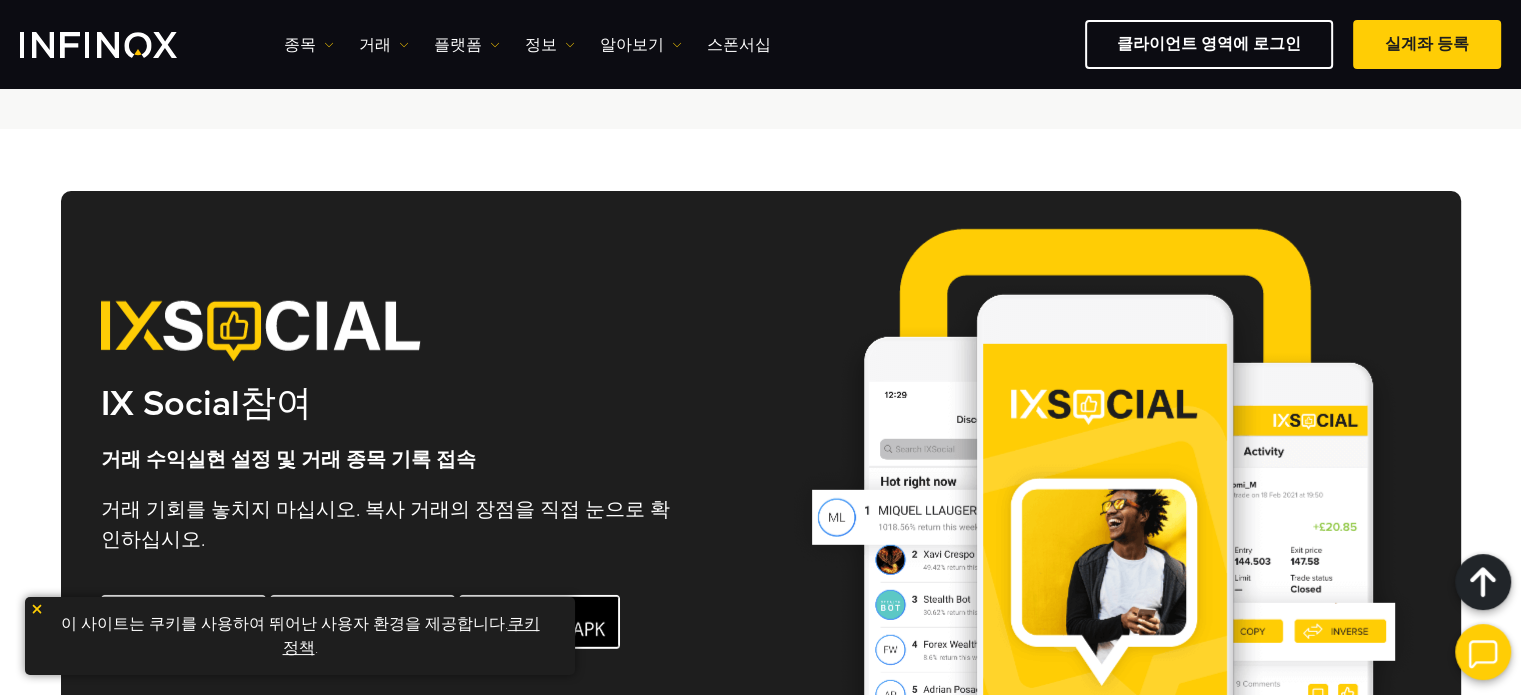 click at bounding box center [1483, 652] 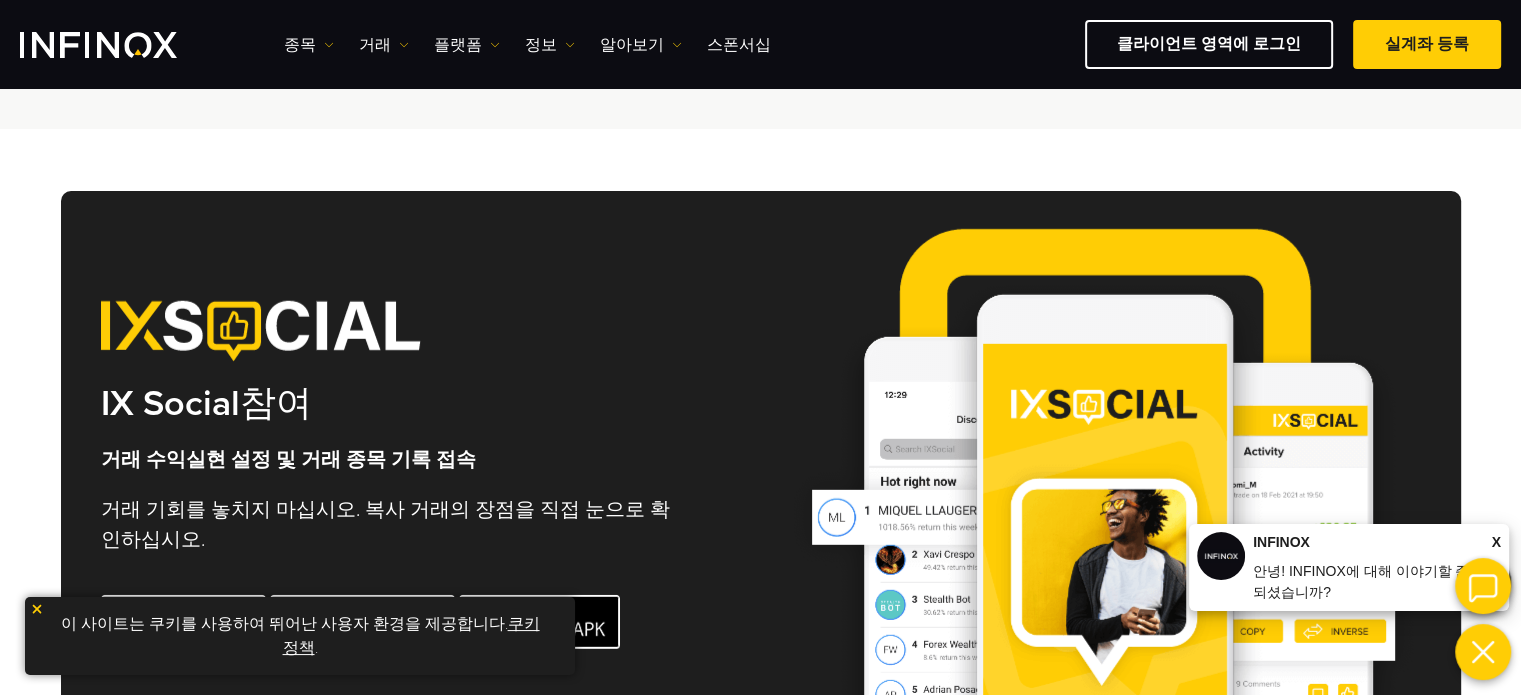 scroll, scrollTop: 0, scrollLeft: 0, axis: both 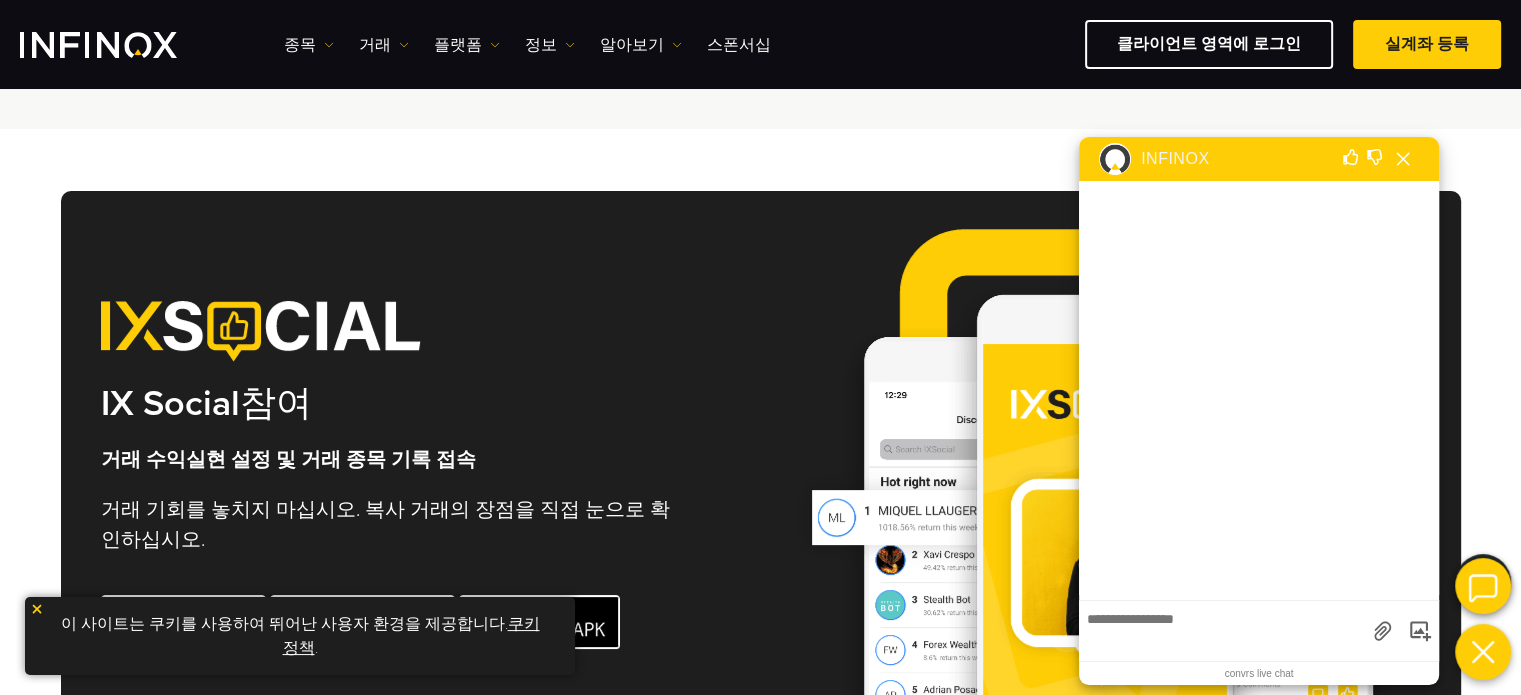 click on "00:00" at bounding box center [1221, 631] 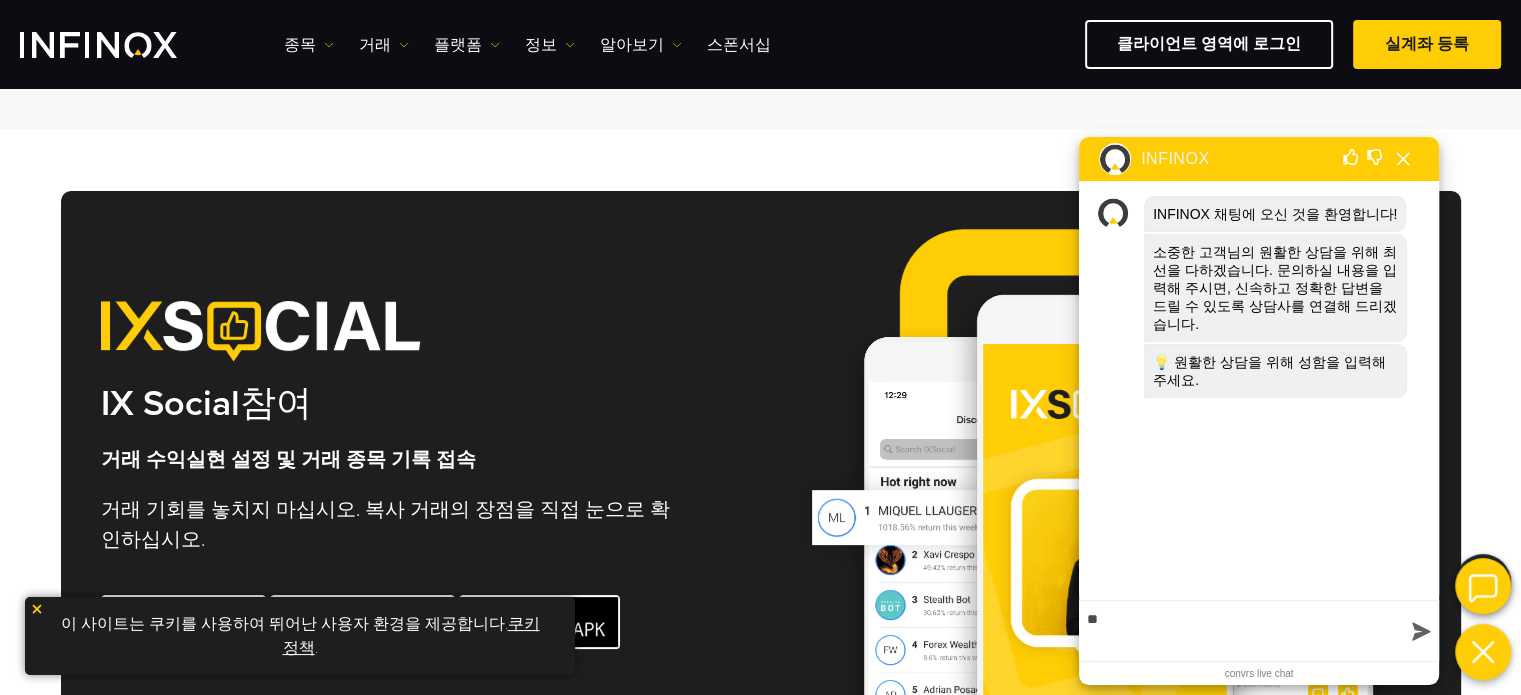 scroll, scrollTop: 0, scrollLeft: 0, axis: both 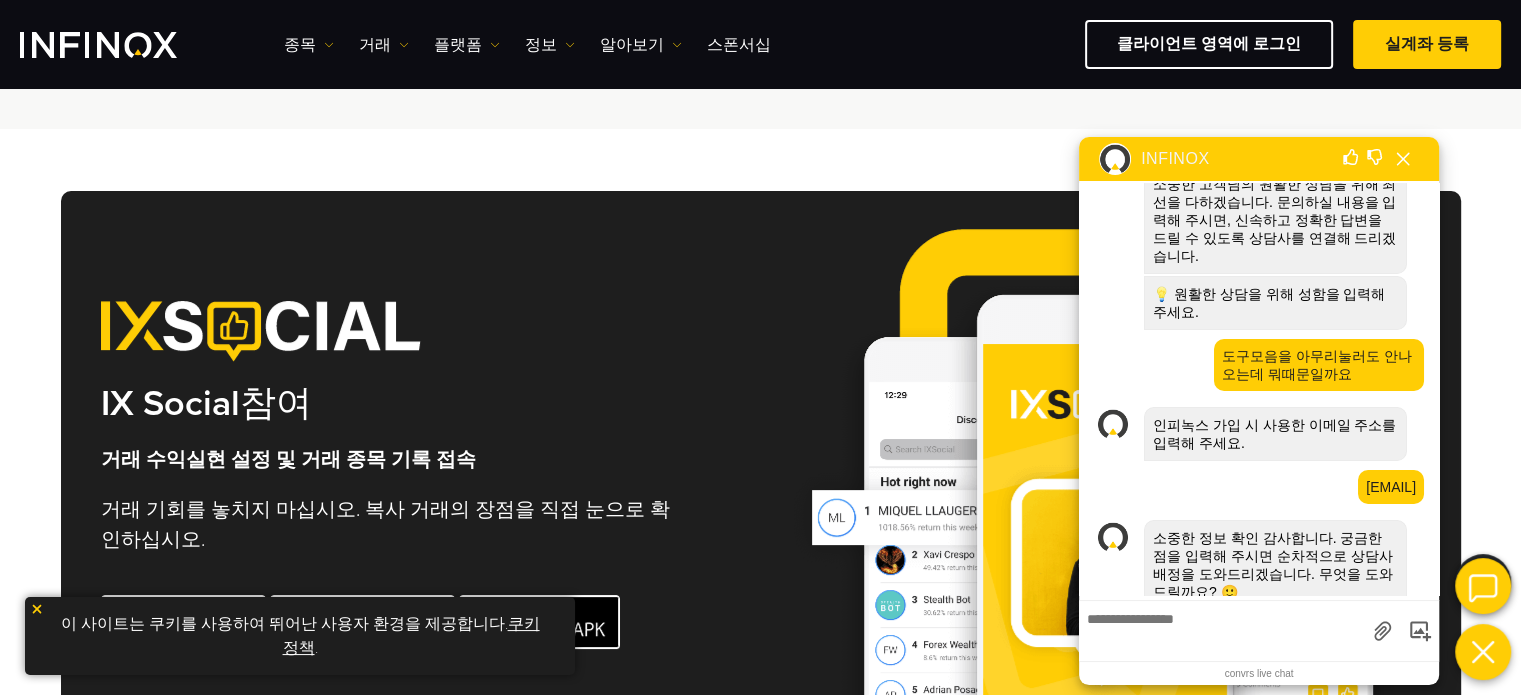 click at bounding box center [1222, 628] 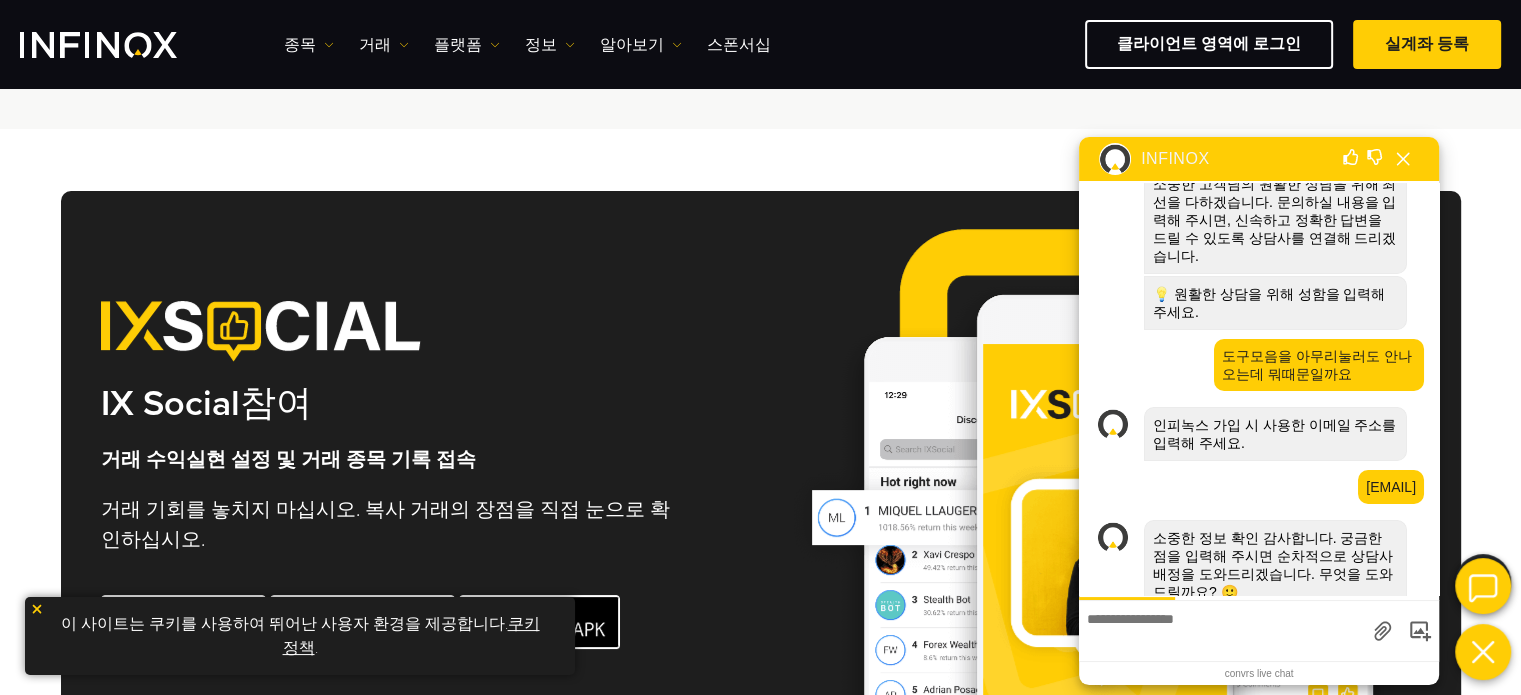 scroll, scrollTop: 180, scrollLeft: 0, axis: vertical 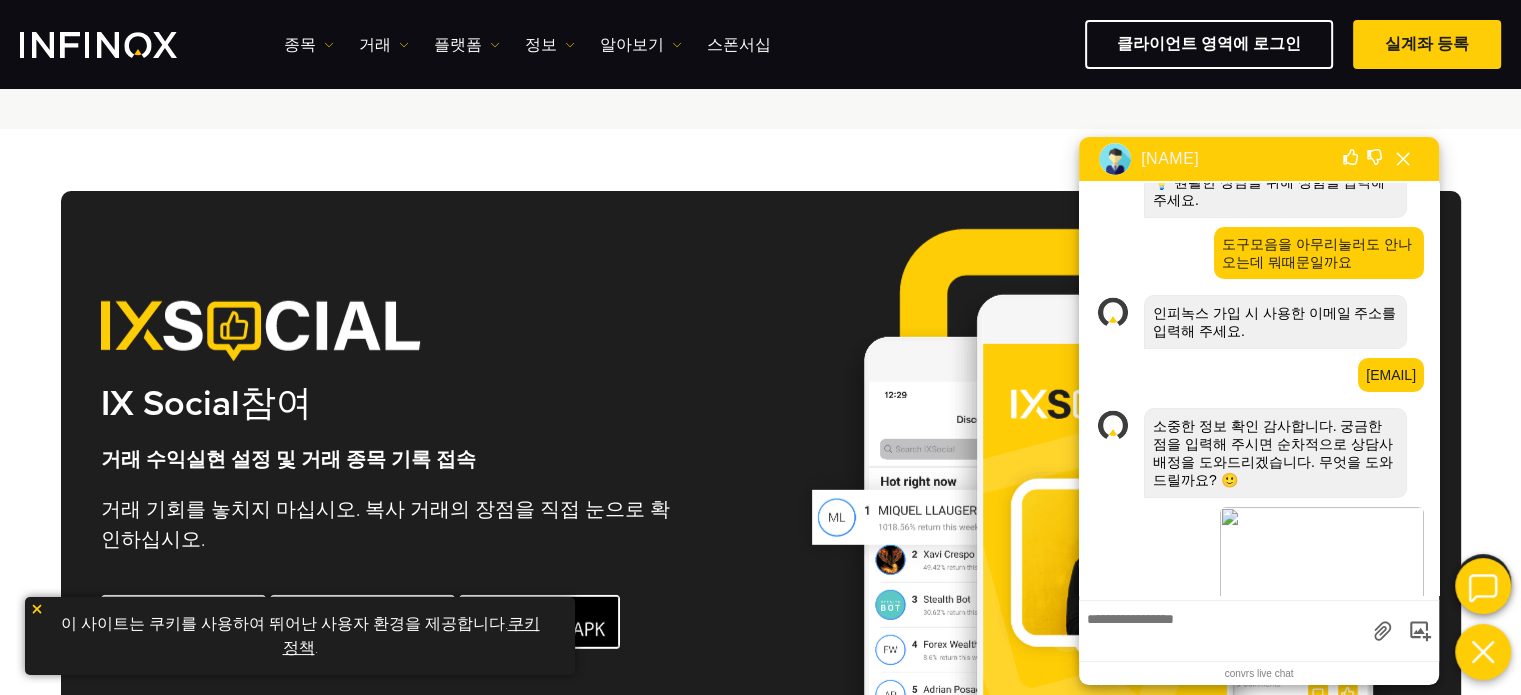 click on "고객의 소리" at bounding box center [760, -111] 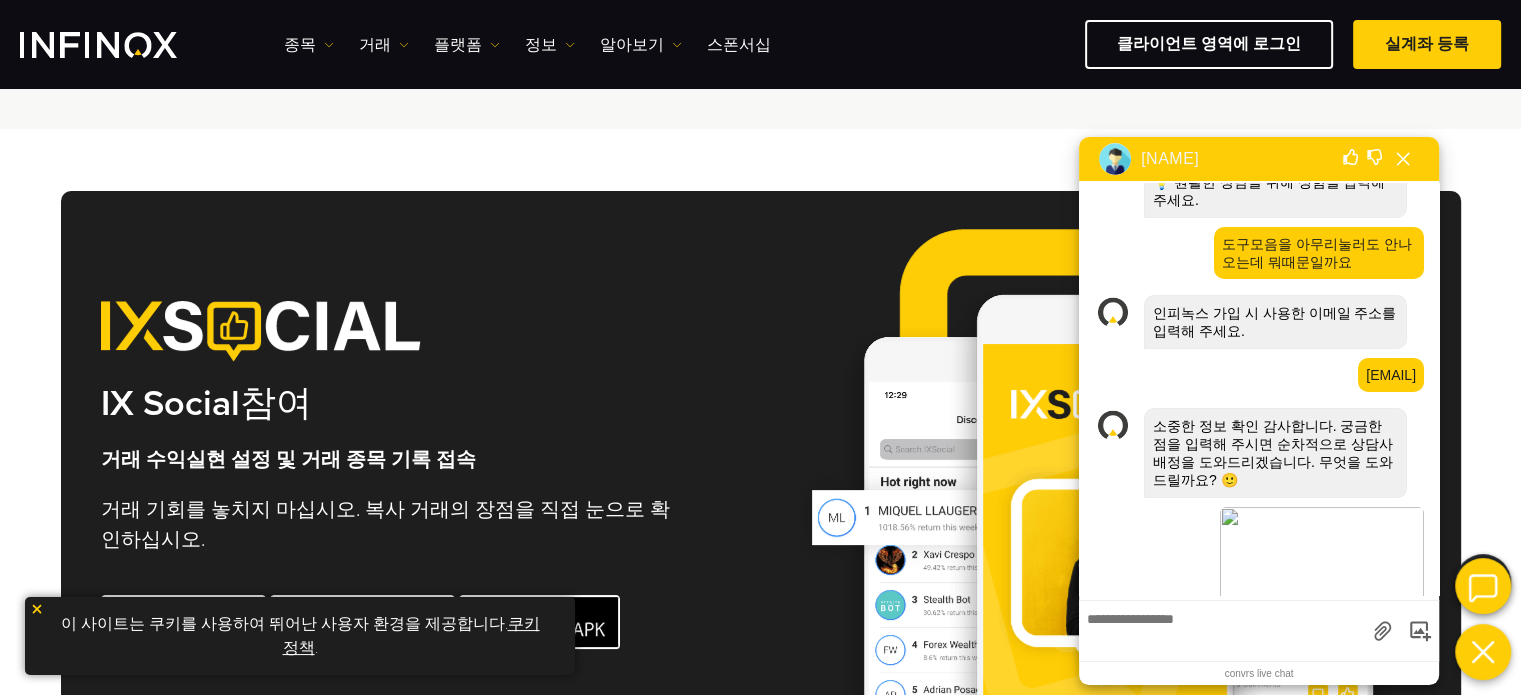 scroll, scrollTop: 242, scrollLeft: 0, axis: vertical 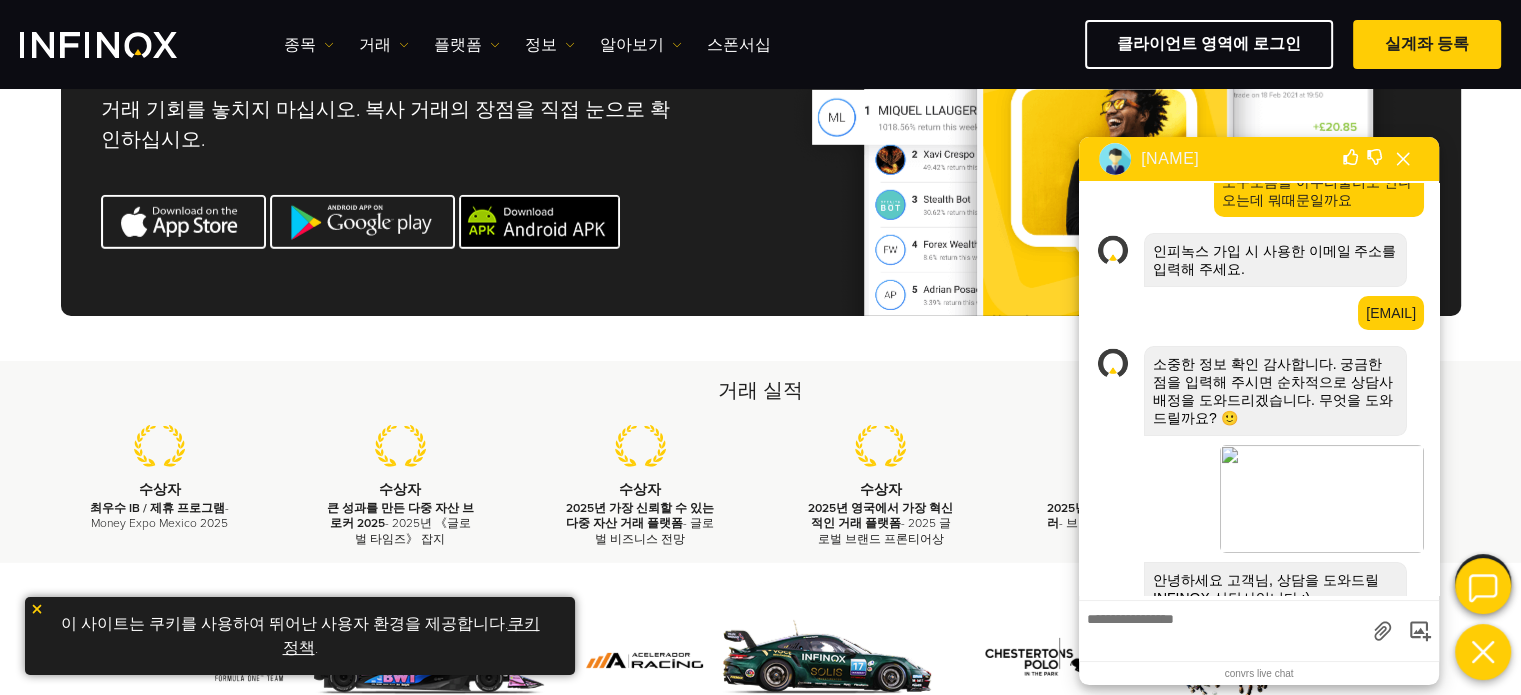 click on "안녕하세요 고객님, 상담을 도와드릴 INFINOX 상담사입니다 :)" at bounding box center (1275, 589) 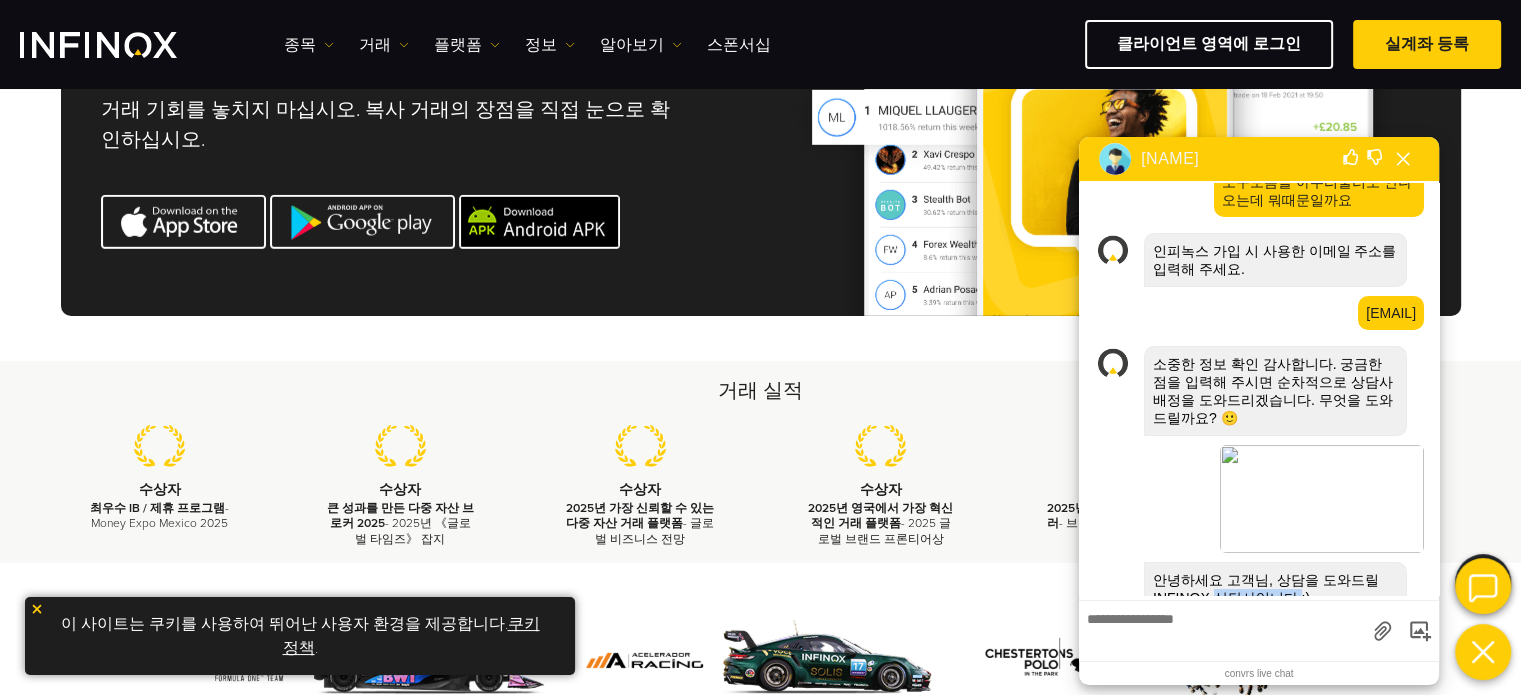 click on "안녕하세요 고객님, 상담을 도와드릴 INFINOX 상담사입니다 :)" at bounding box center [1275, 589] 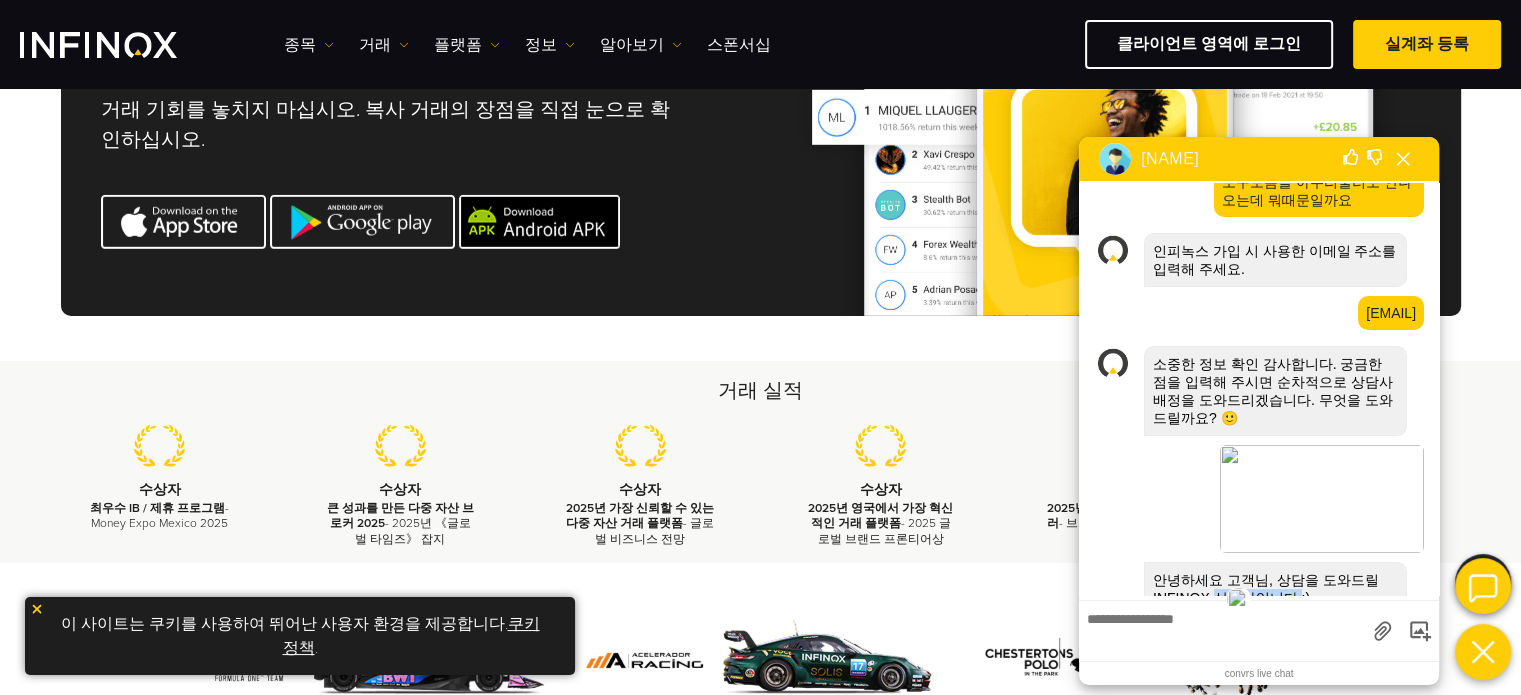 click on "안녕하세요 고객님, 상담을 도와드릴 INFINOX 상담사입니다 :)" at bounding box center [1275, 589] 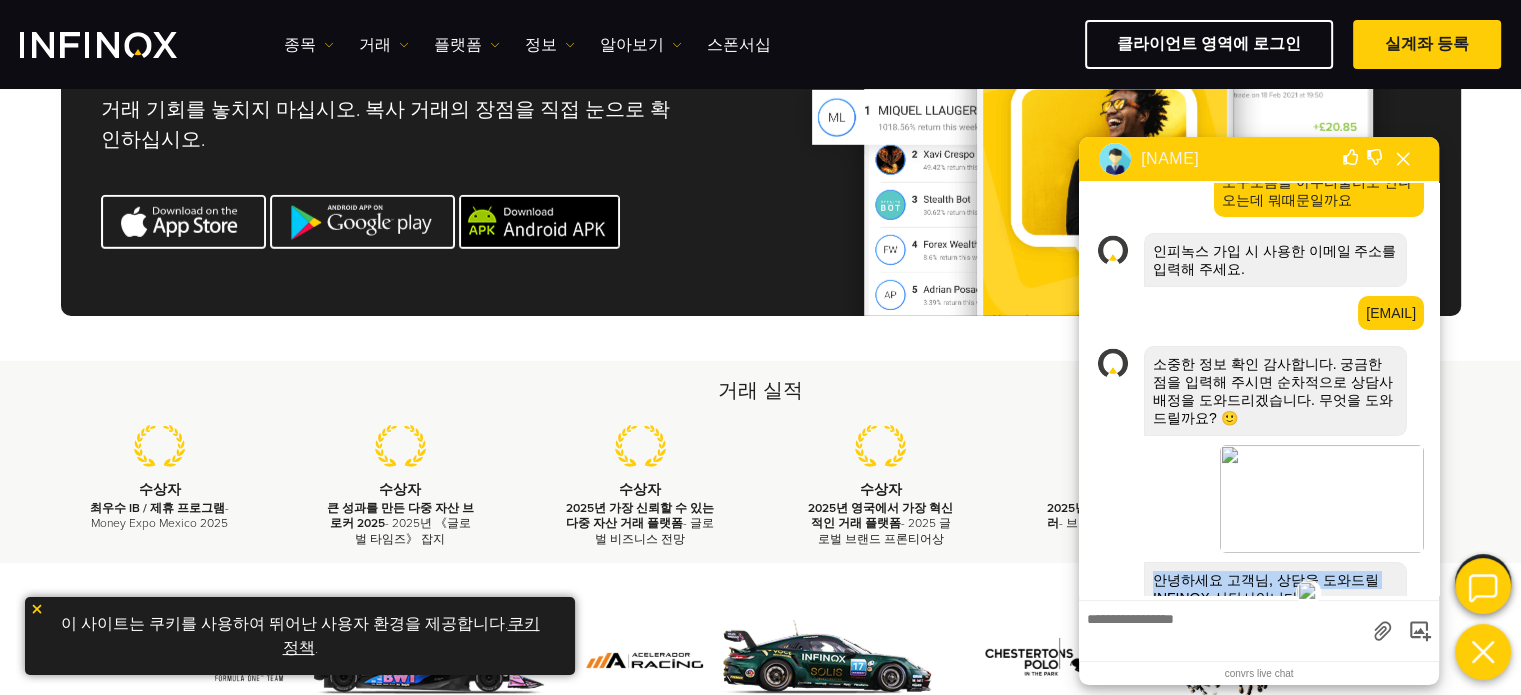 scroll, scrollTop: 0, scrollLeft: 0, axis: both 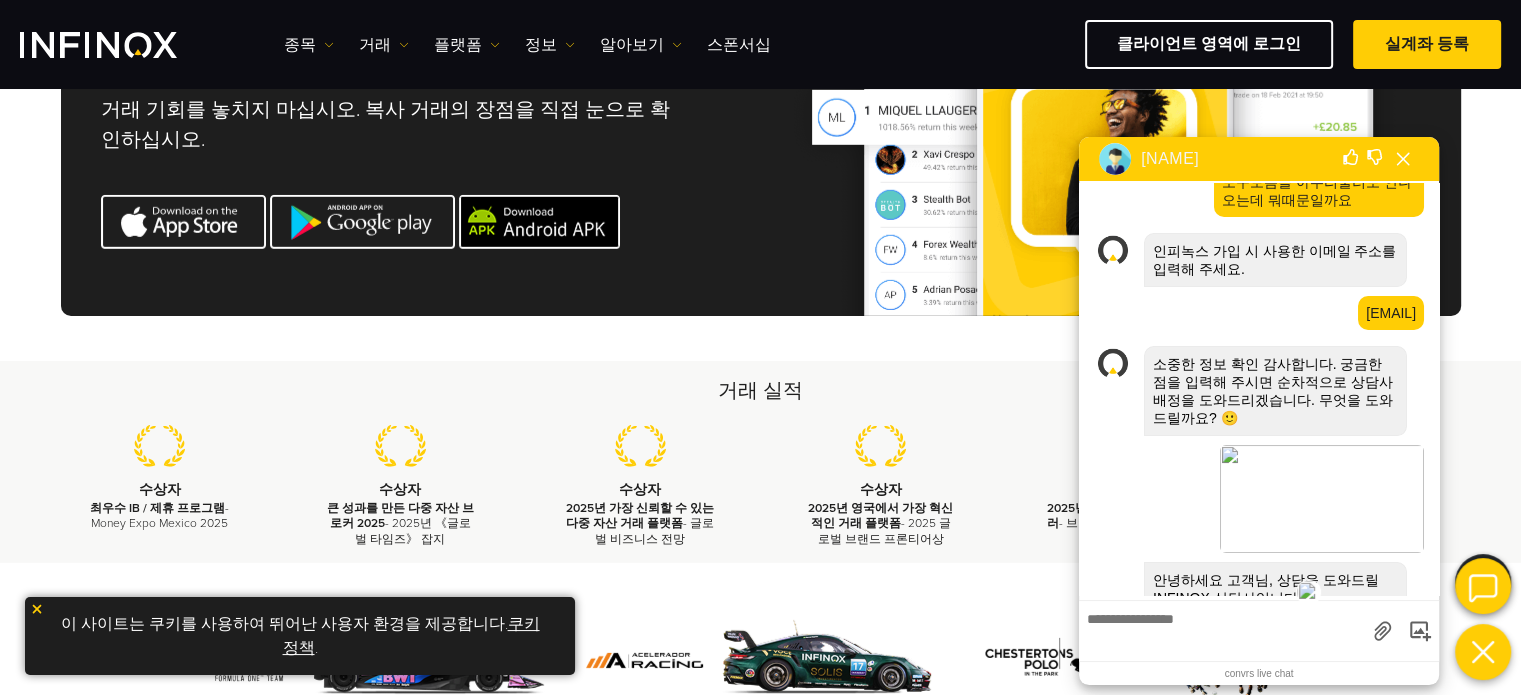 click at bounding box center (1222, 628) 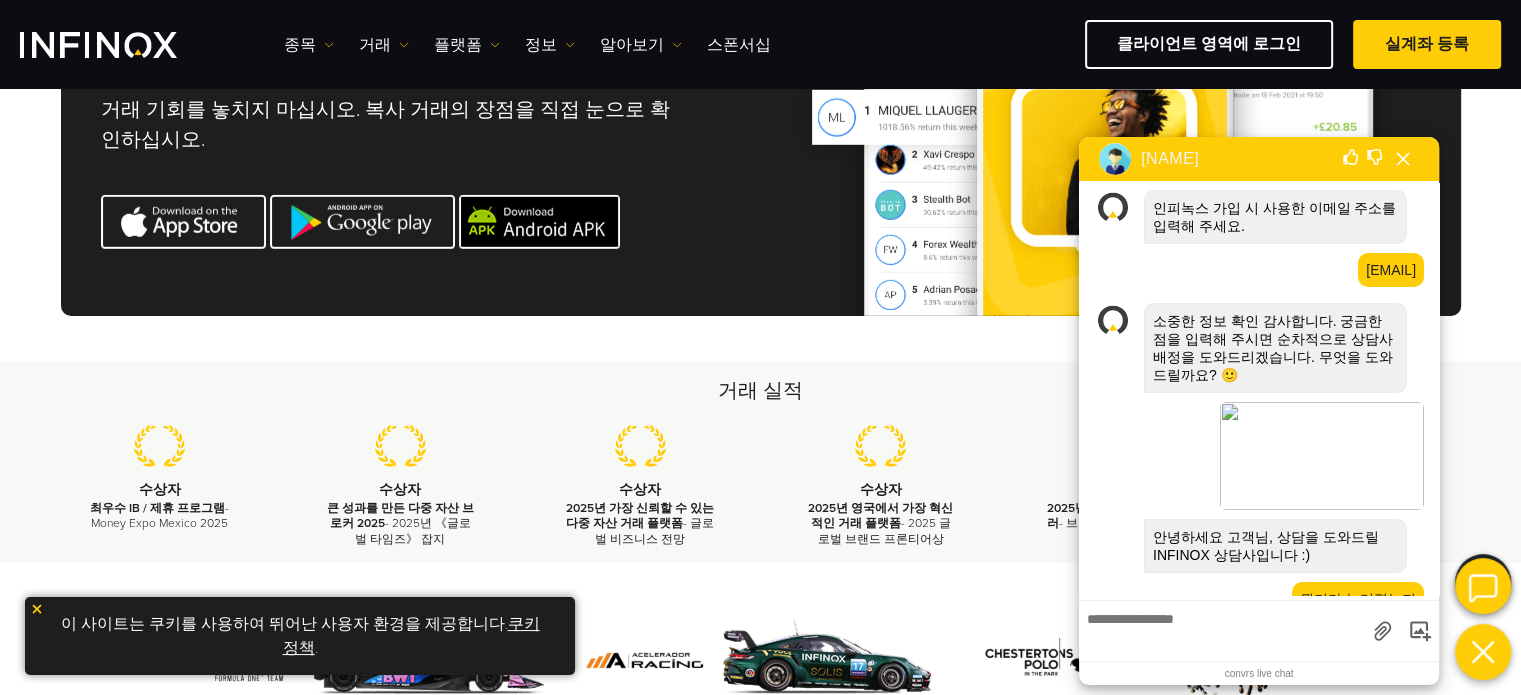 scroll, scrollTop: 353, scrollLeft: 0, axis: vertical 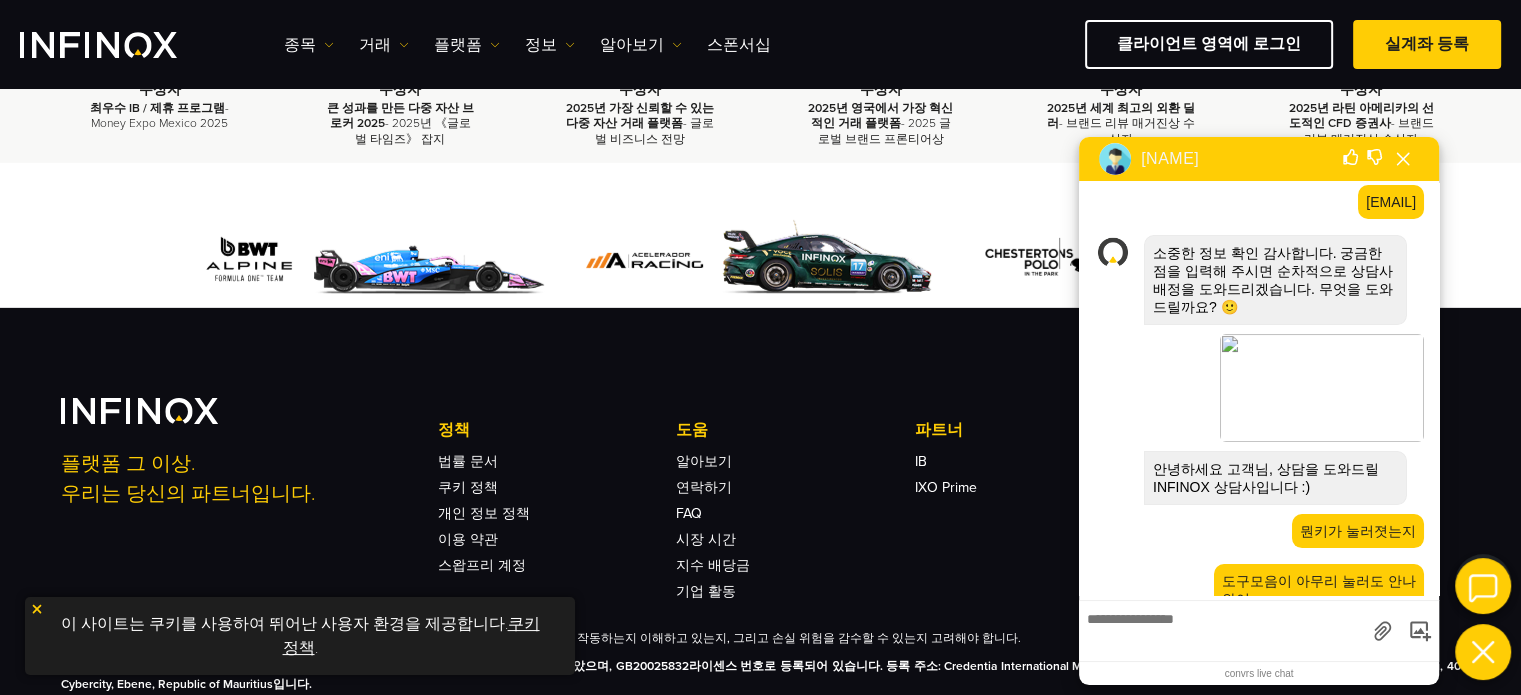 click at bounding box center [1322, 388] 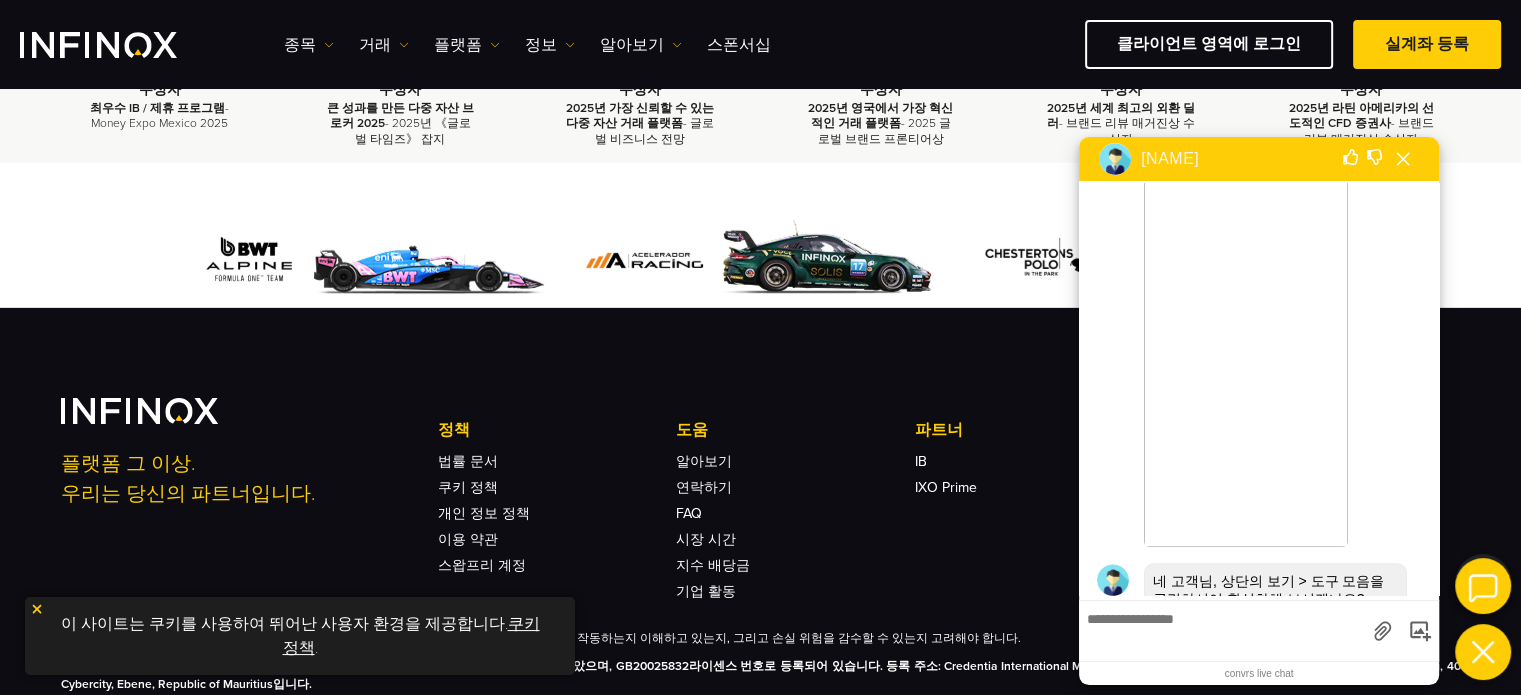 scroll, scrollTop: 837, scrollLeft: 0, axis: vertical 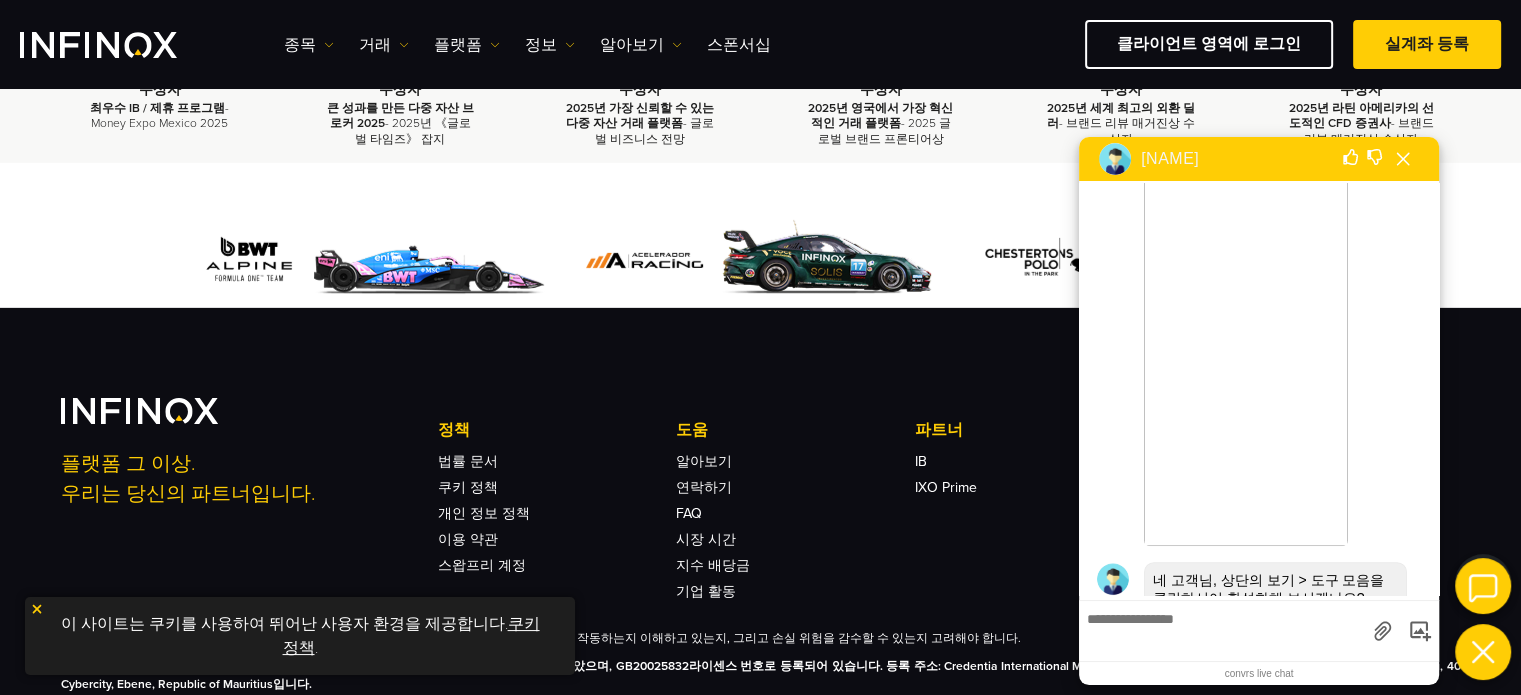 click at bounding box center (1222, 628) 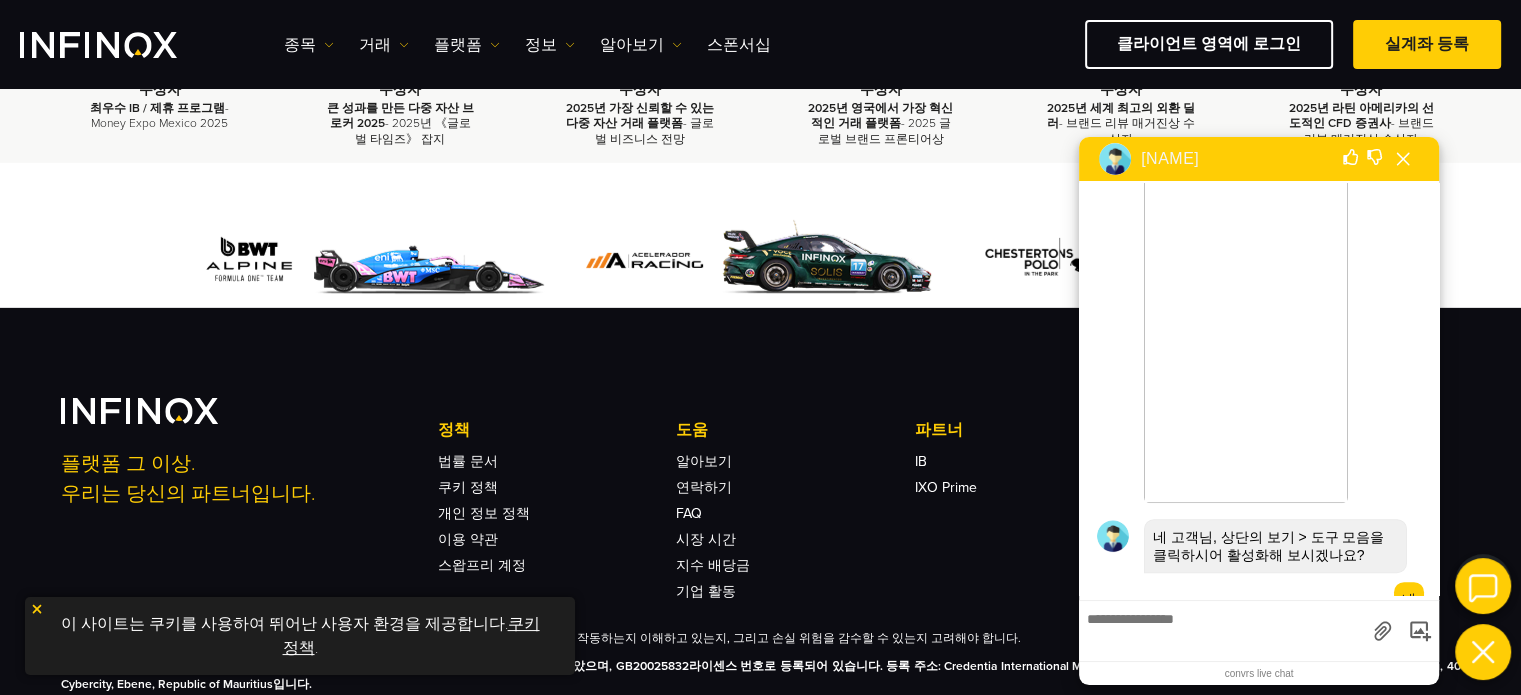 scroll, scrollTop: 932, scrollLeft: 0, axis: vertical 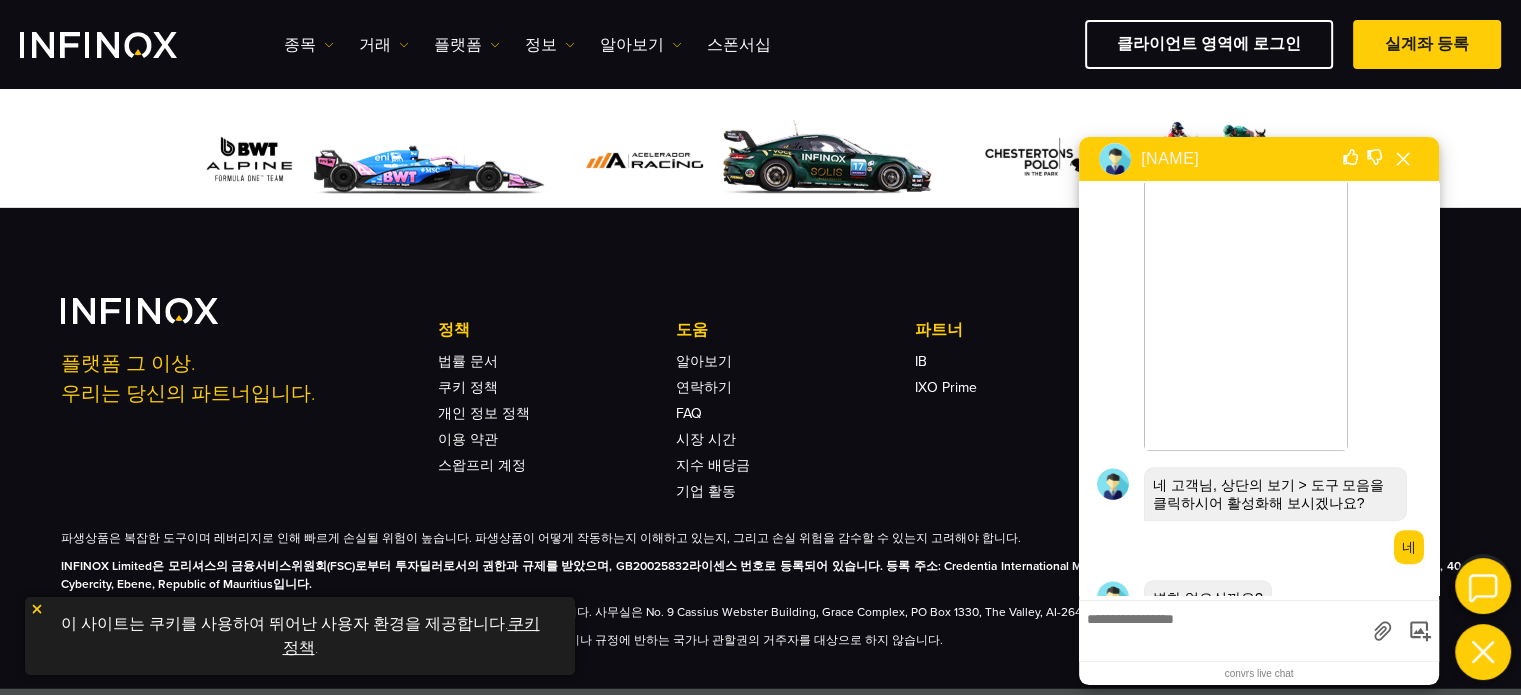 click at bounding box center (1420, 631) 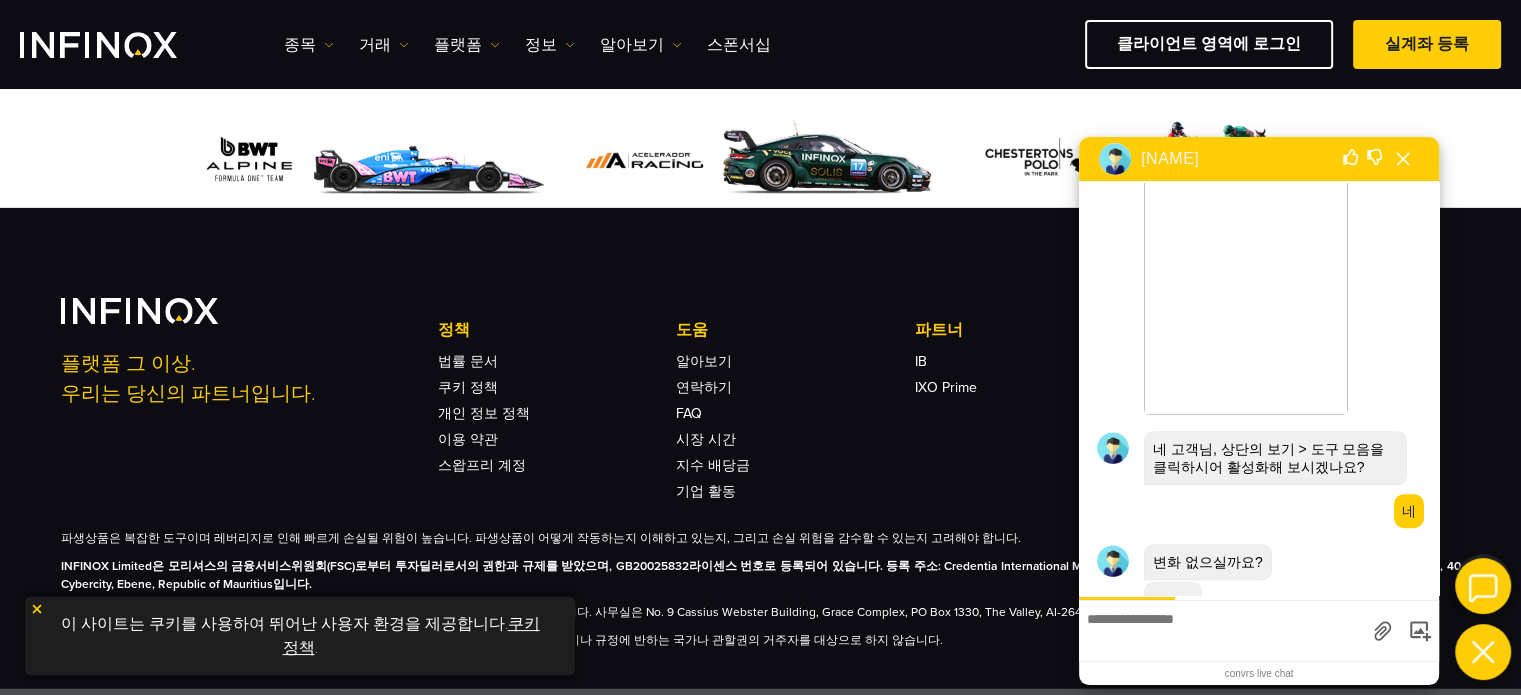 click at bounding box center (1222, 628) 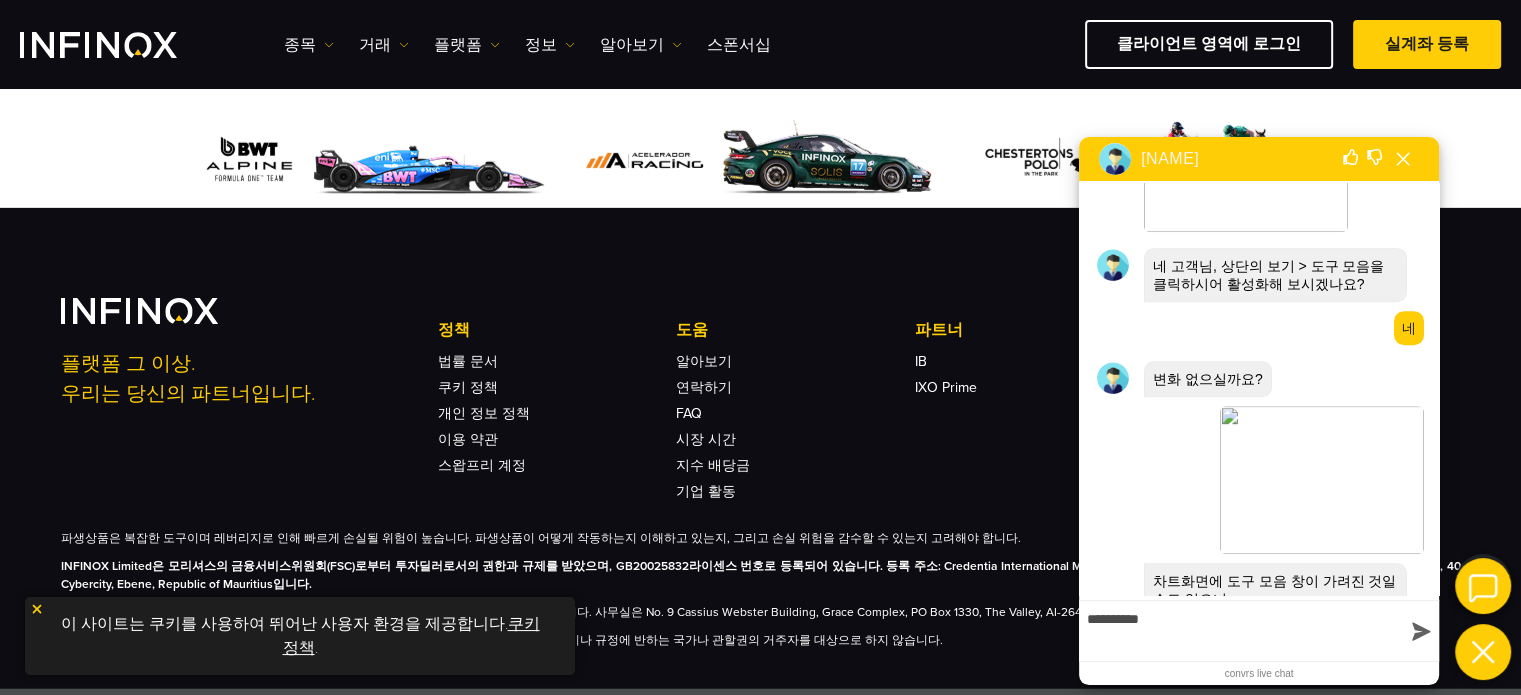 scroll, scrollTop: 1188, scrollLeft: 0, axis: vertical 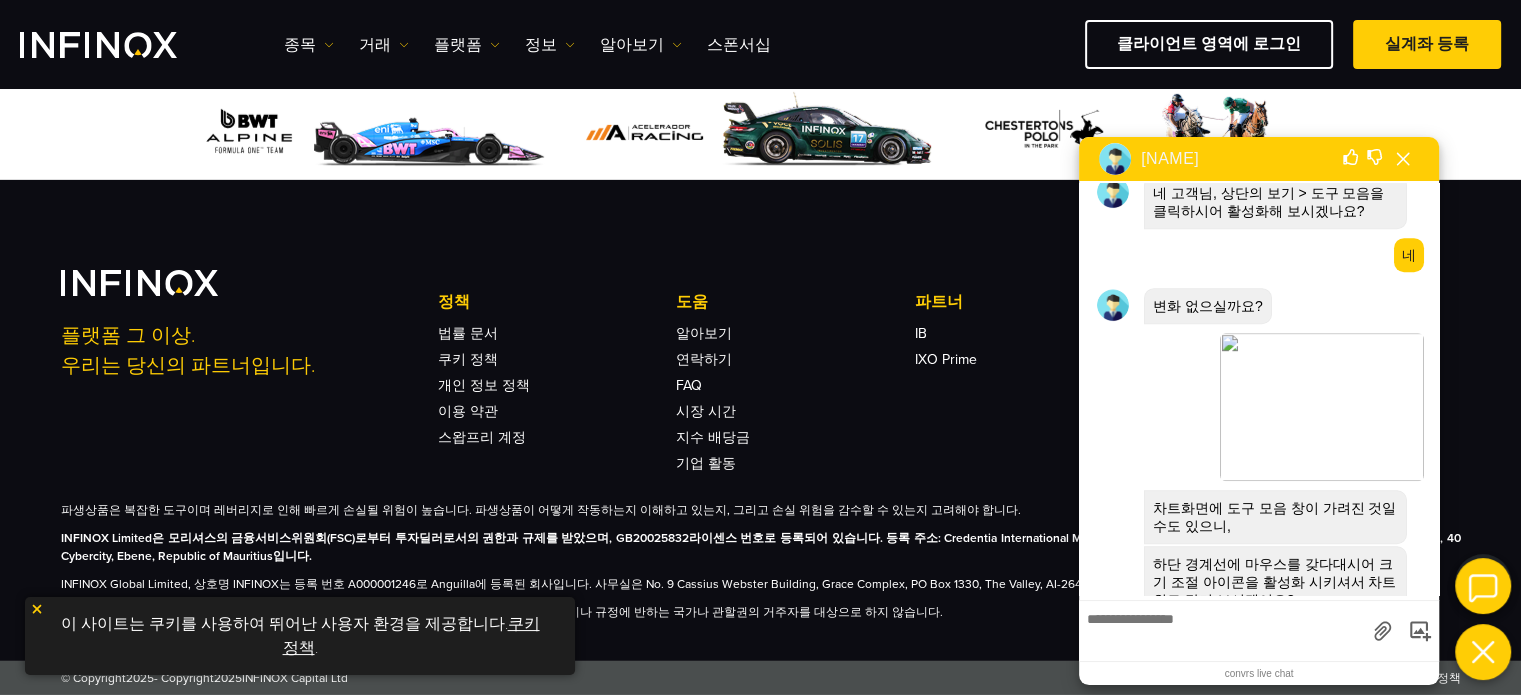 click at bounding box center (1222, 628) 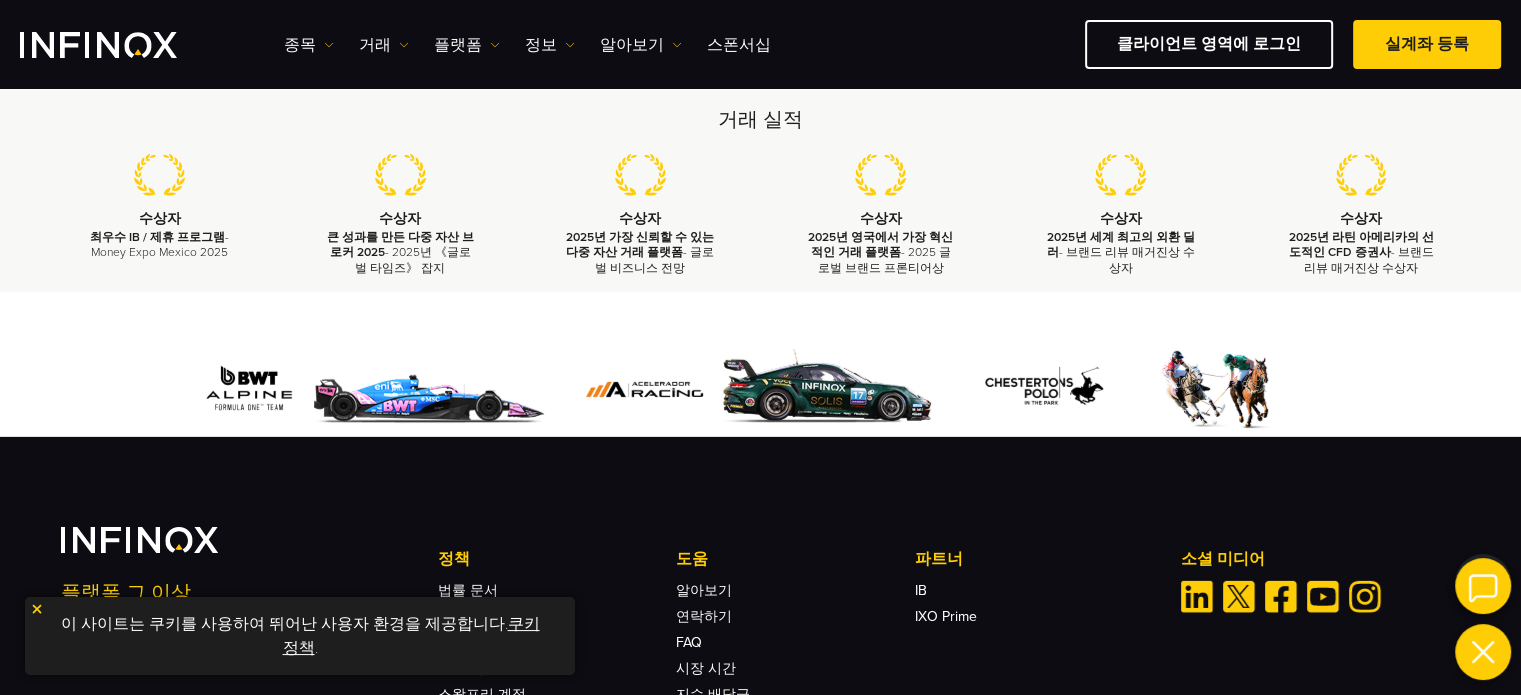 scroll, scrollTop: 6299, scrollLeft: 0, axis: vertical 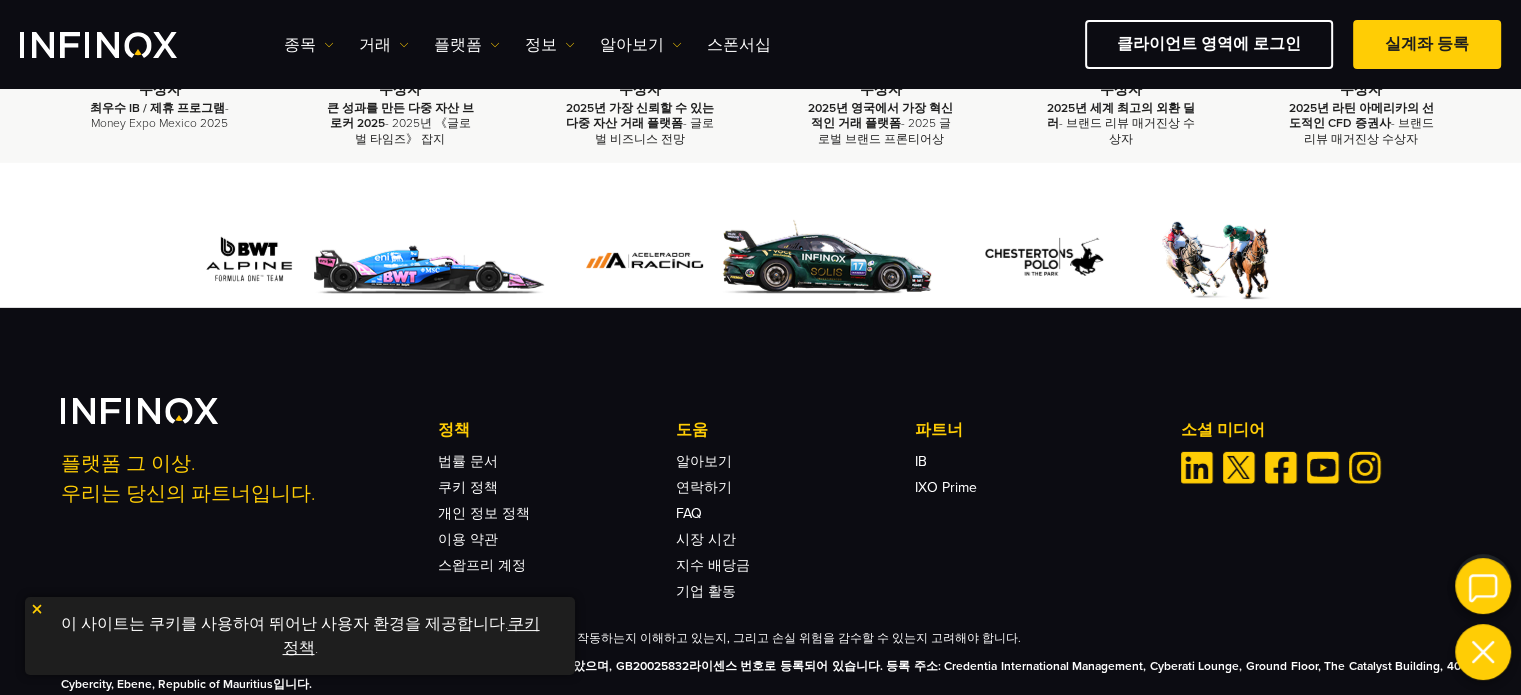 click at bounding box center (1483, 586) 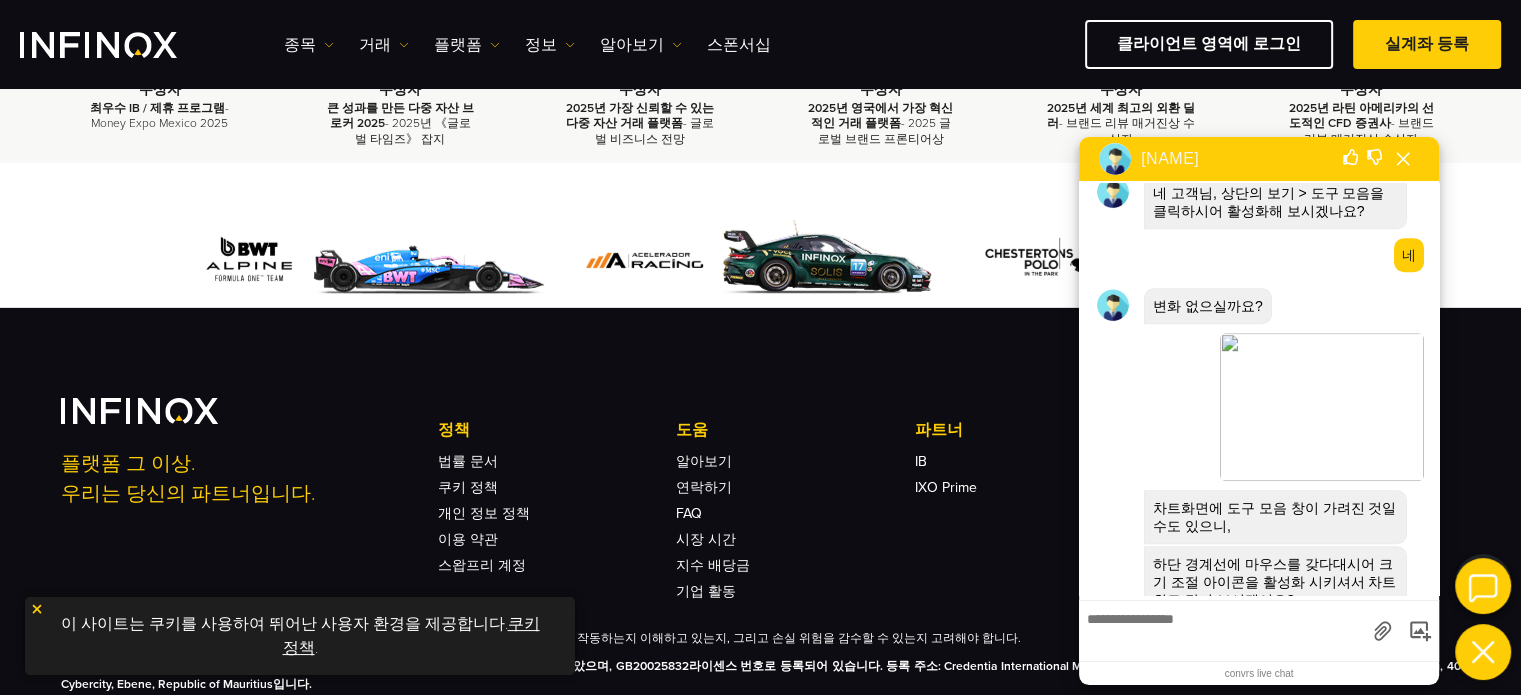 click at bounding box center (1222, 628) 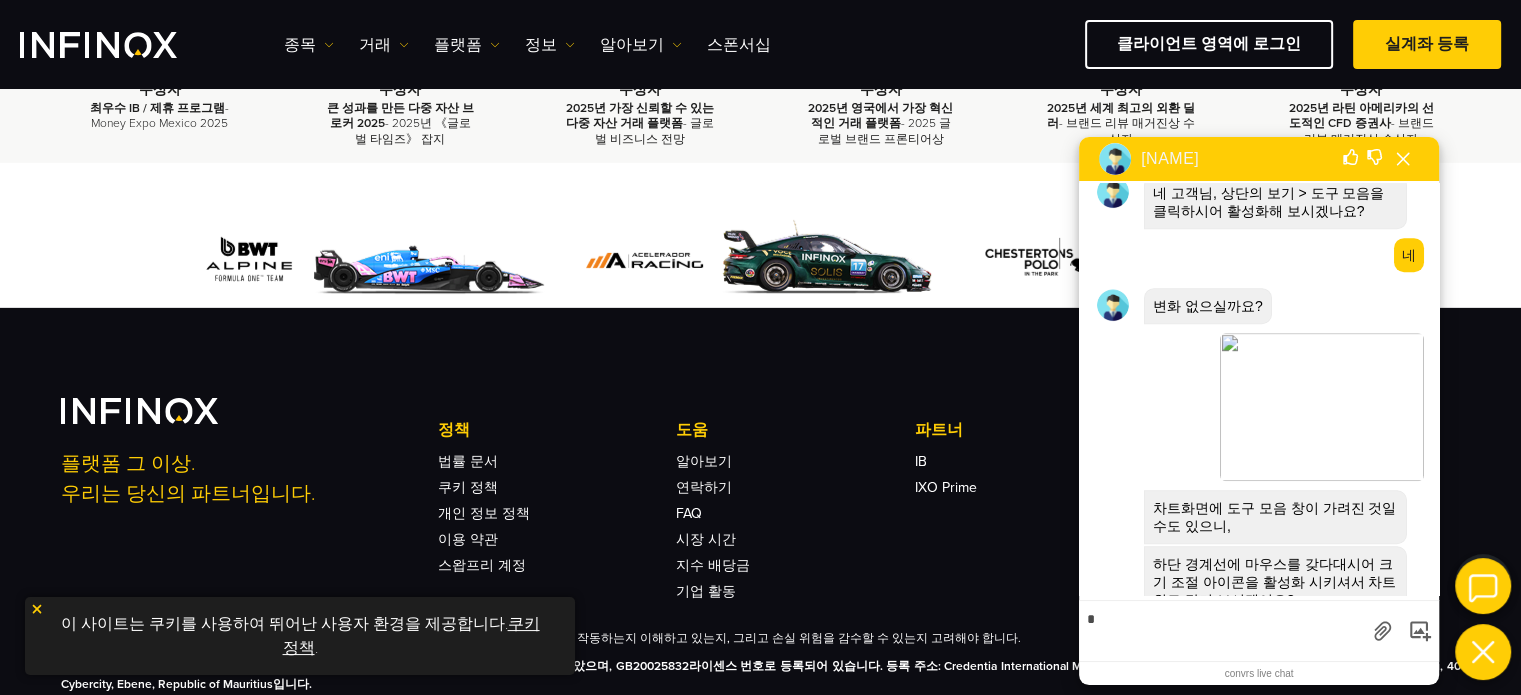 scroll, scrollTop: 0, scrollLeft: 0, axis: both 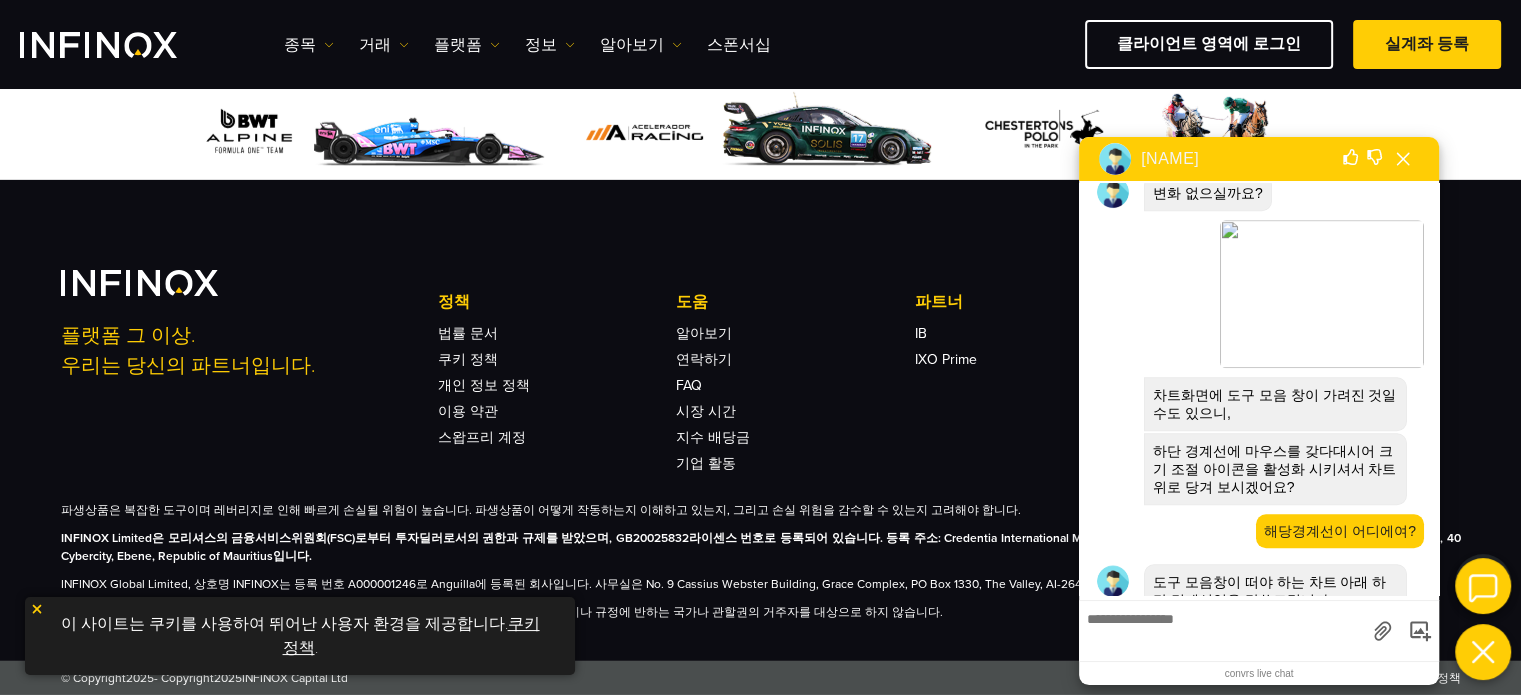 click at bounding box center [1222, 628] 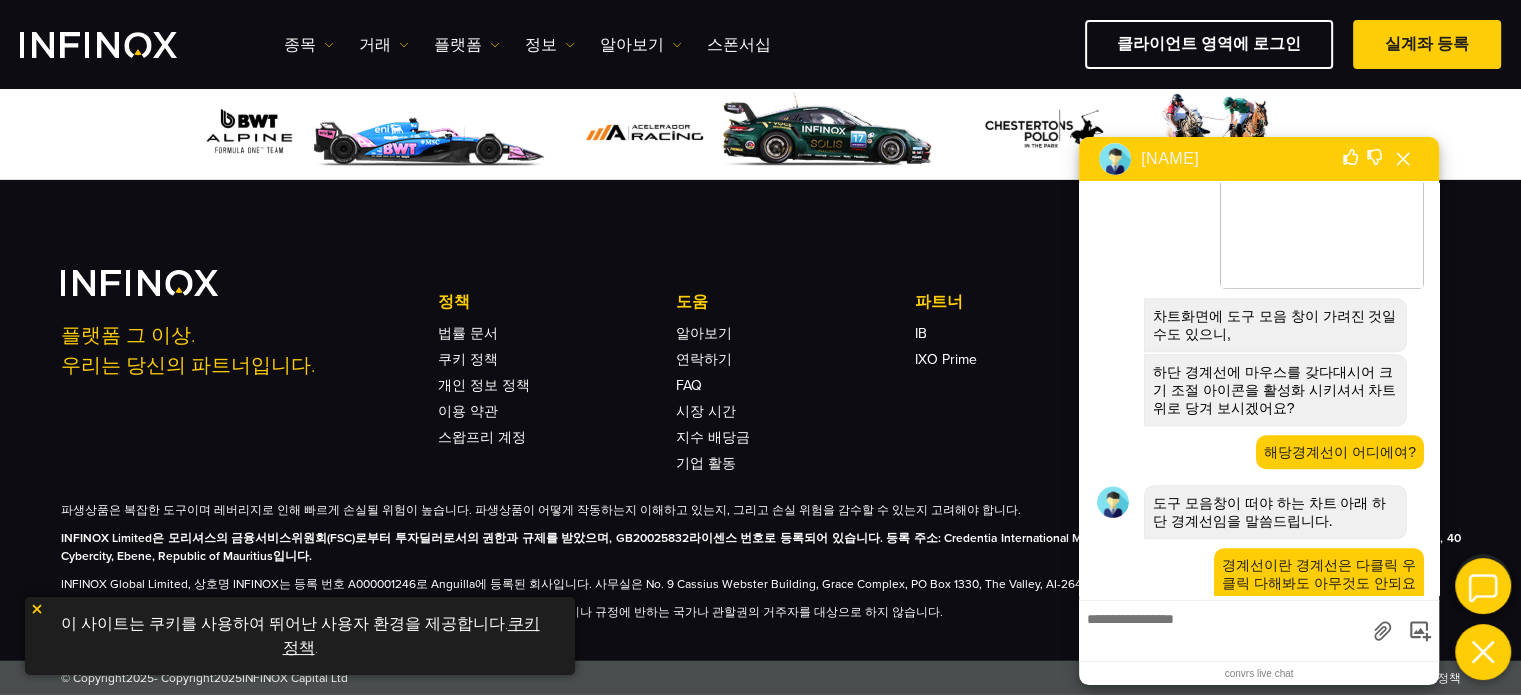 drag, startPoint x: 792, startPoint y: 256, endPoint x: 676, endPoint y: 127, distance: 173.48486 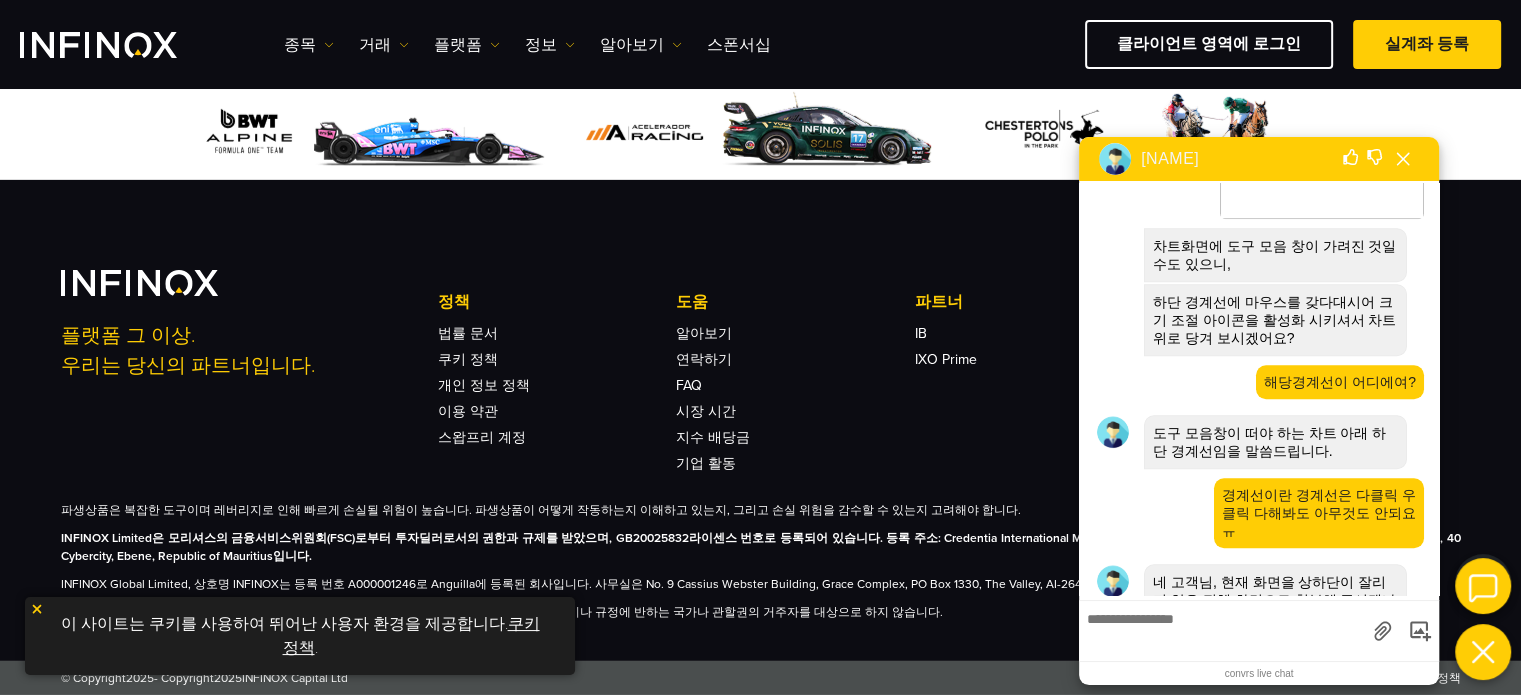 click at bounding box center (1222, 628) 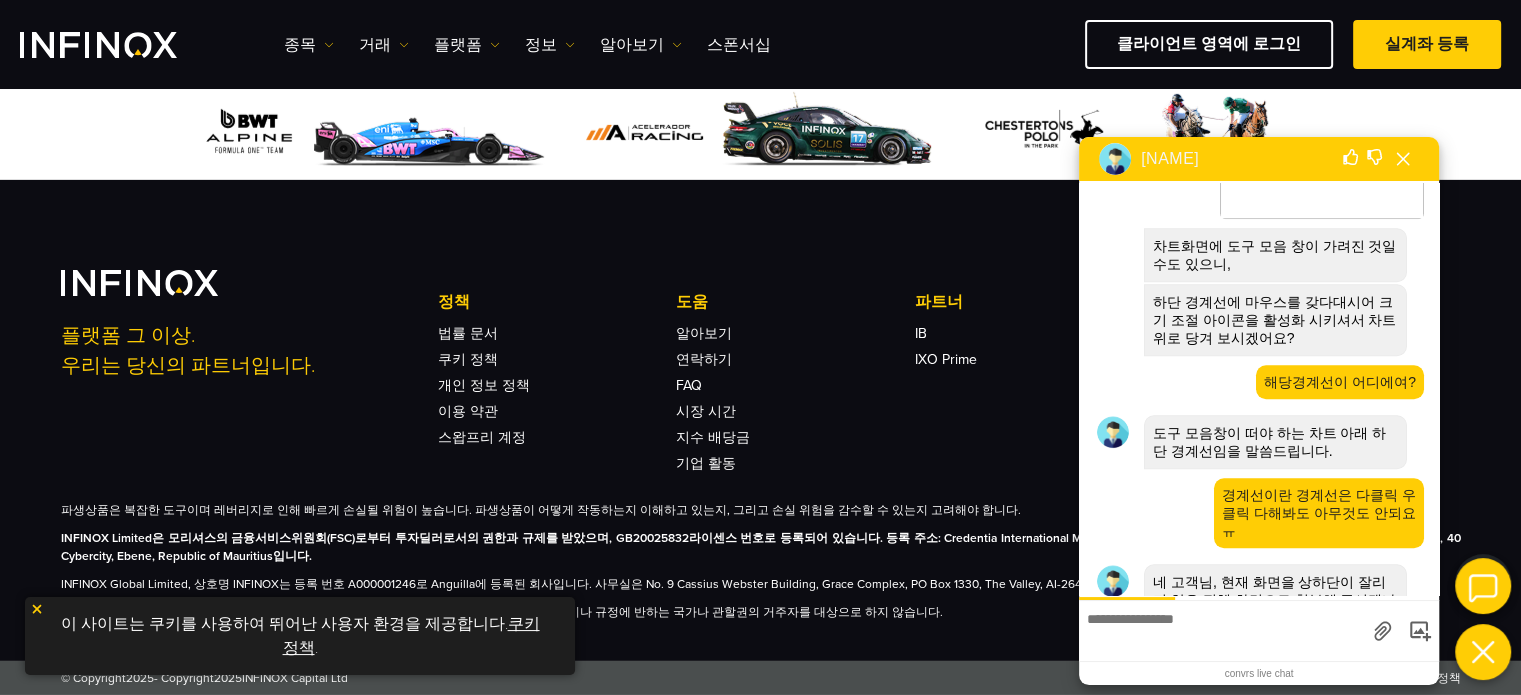 scroll, scrollTop: 1635, scrollLeft: 0, axis: vertical 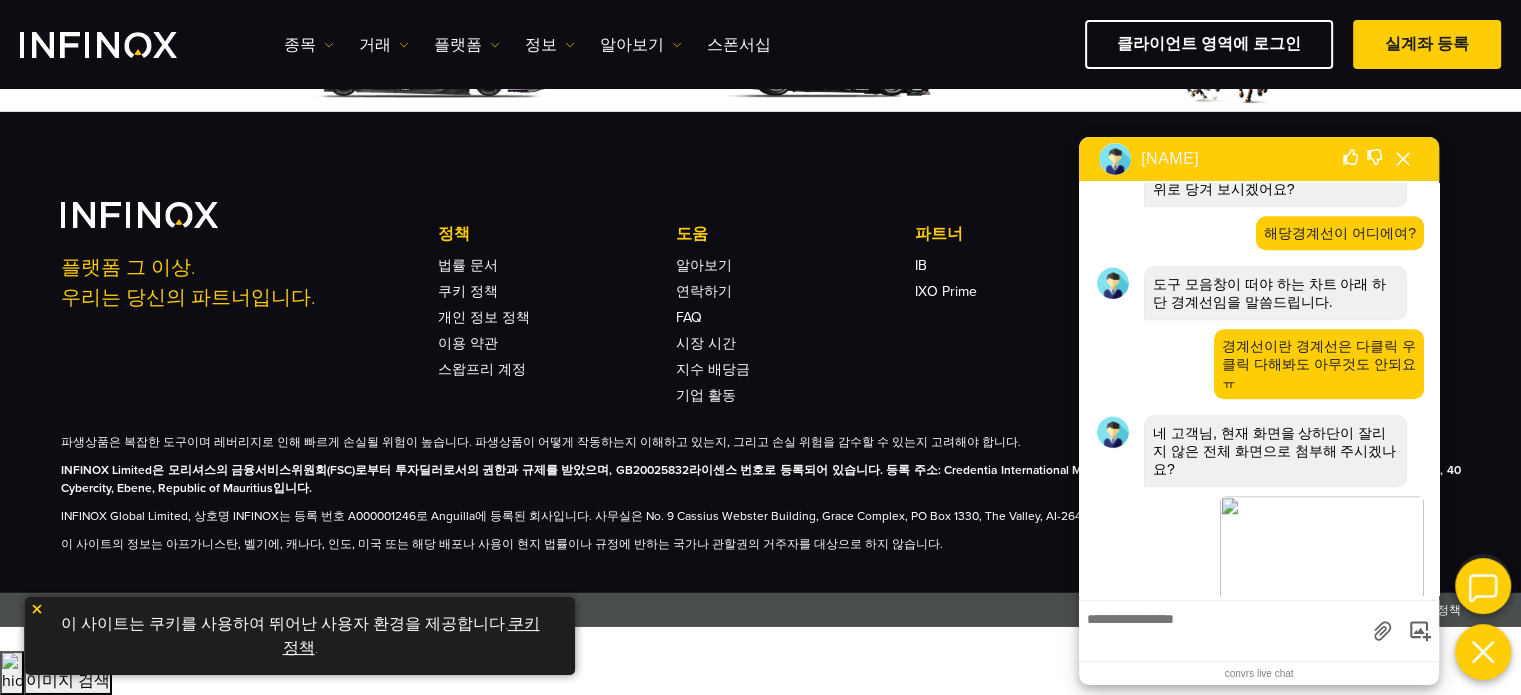 click at bounding box center [1322, 566] 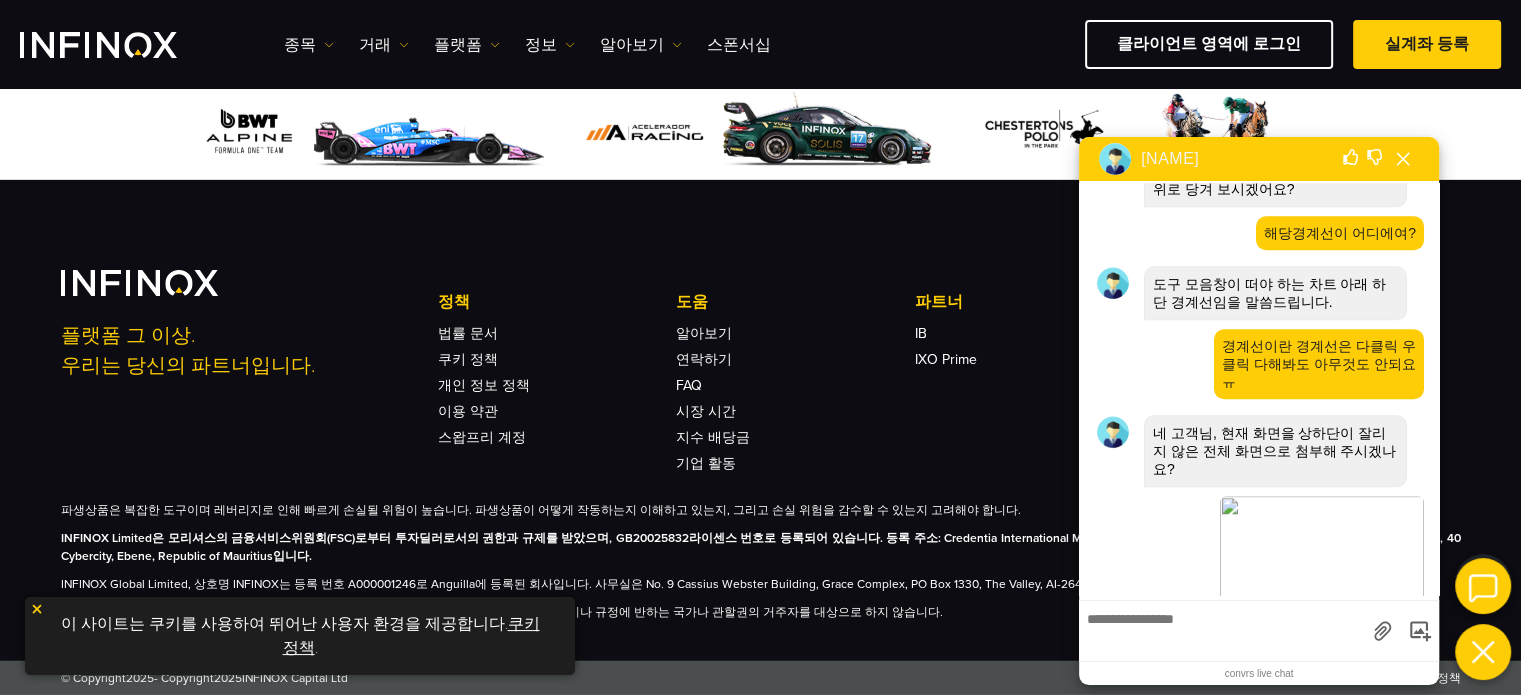 click on "INFINOX 채팅에 오신 것을 환영합니다! 소중한 고객님의 원활한 상담을 위해 최선을 다하겠습니다.
문의하실 내용을 입력해 주시면, 신속하고 정확한 답변을 드릴 수 있도록 상담사를 연결해 드리겠습니다. 💡 원활한 상담을 위해 성함을 입력해 주세요. 도구모음을 아무리눌러도 안나오는데 뭐때문일까요 인피녹스 가입 시 사용한 이메일 주소를 입력해 주세요. [EMAIL] 소중한 정보 확인 감사합니다. 궁금한 점을 입력해 주시면 순차적으로 상담사 배정을 도와드리겠습니다. 무엇을 도와드릴까요? 🙂 안녕하세요 고객님, 상담을 도와드릴 INFINOX 상담사입니다 :) 뭔키가 눌러졋는지 도구모음이 아무리 눌러도 안나와여ㅛ 네 고객님, 상단의 보기 > 도구 모음을 클릭하시어 활성화해 보시겠나요? 네 변화 없으실까요? 해당경계선이 어디에여?" at bounding box center [1259, 389] 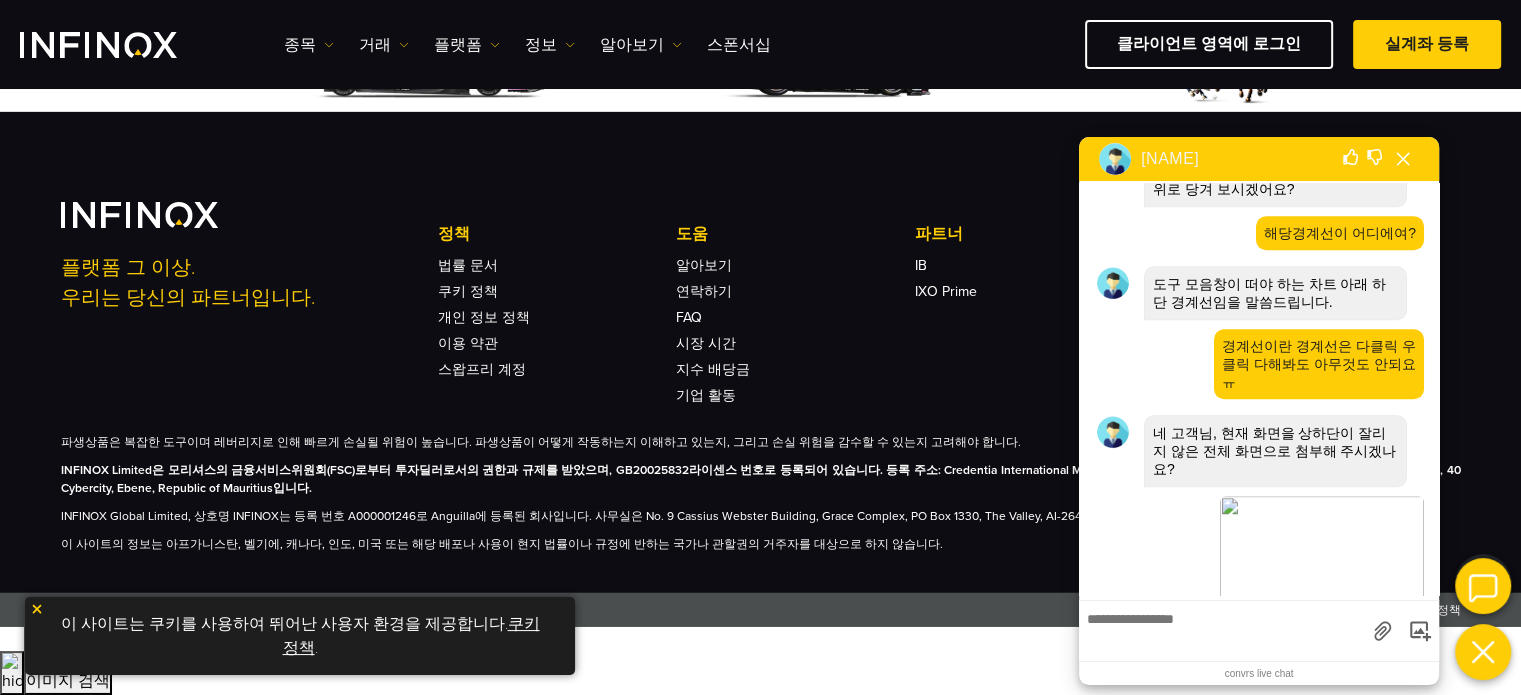 click at bounding box center [1322, 566] 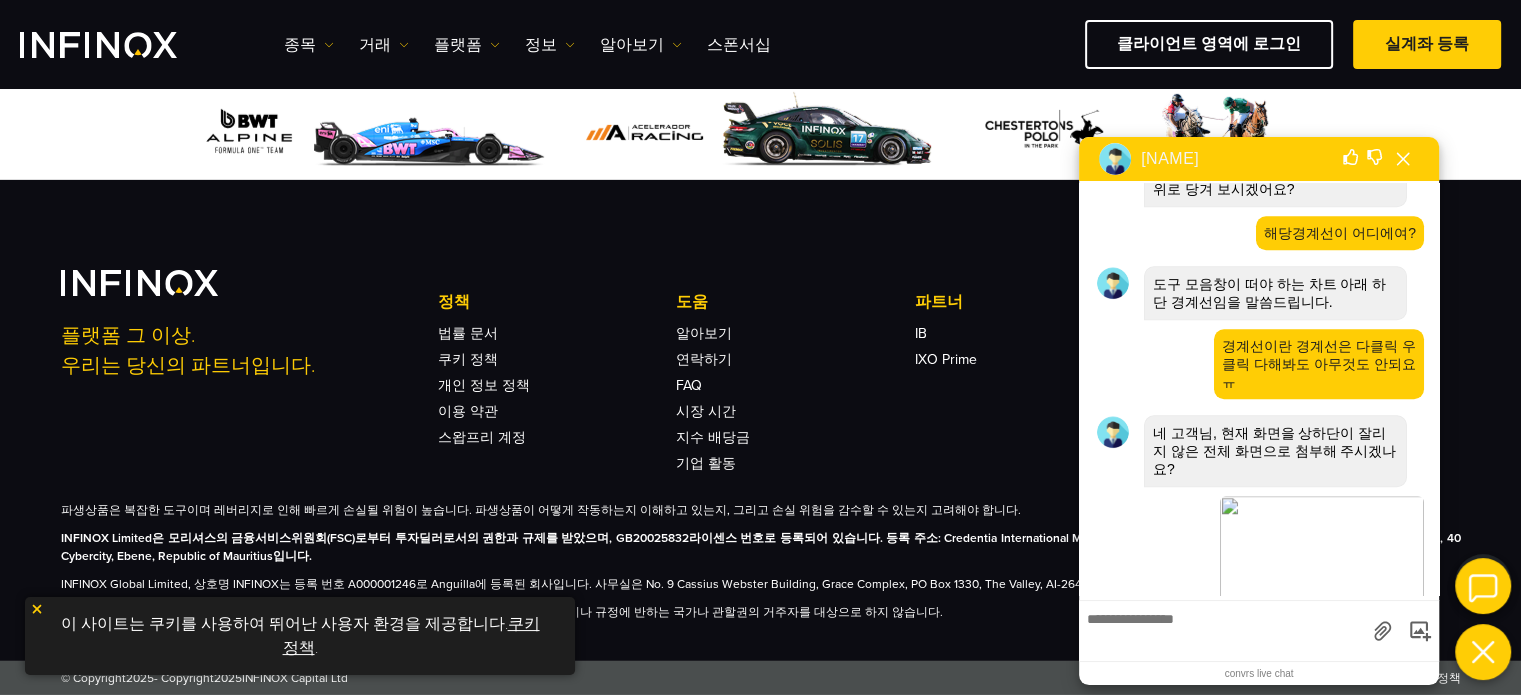 click at bounding box center (1222, 628) 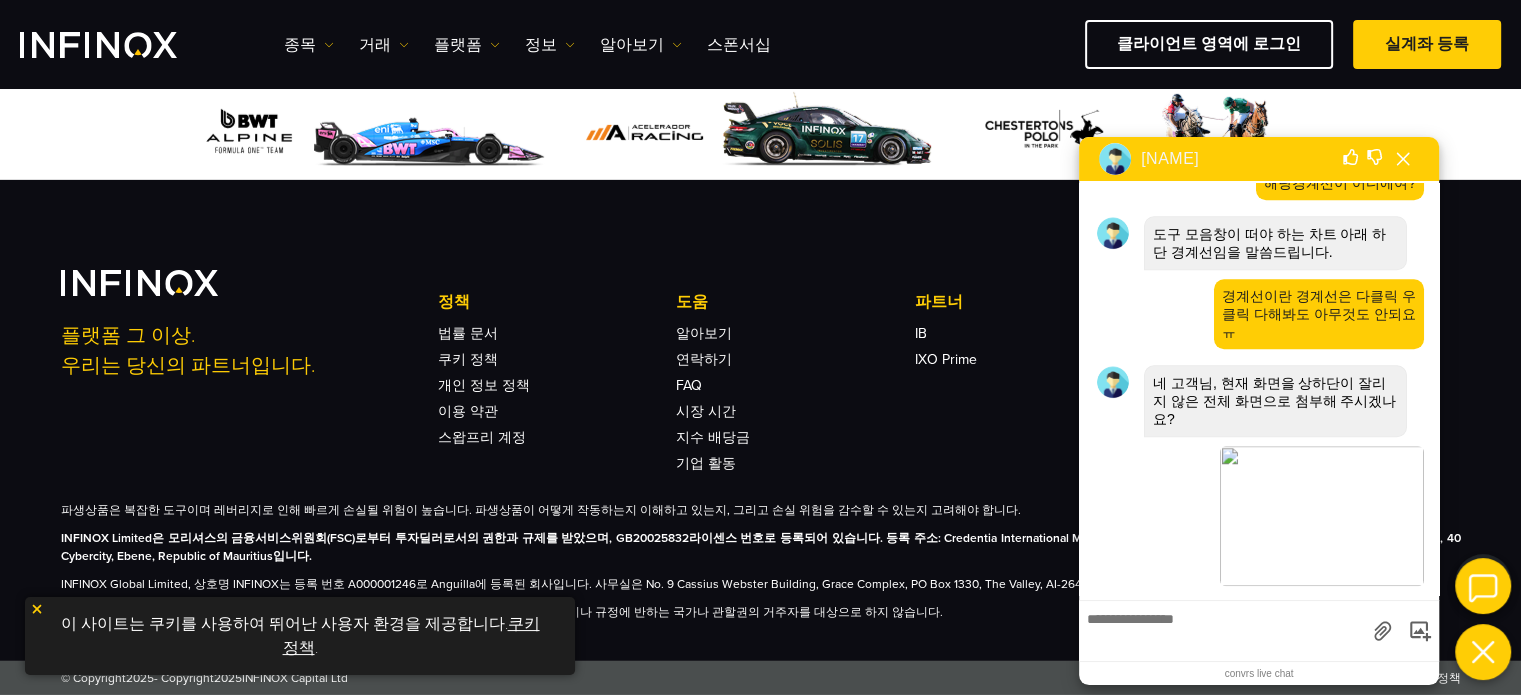 scroll, scrollTop: 1772, scrollLeft: 0, axis: vertical 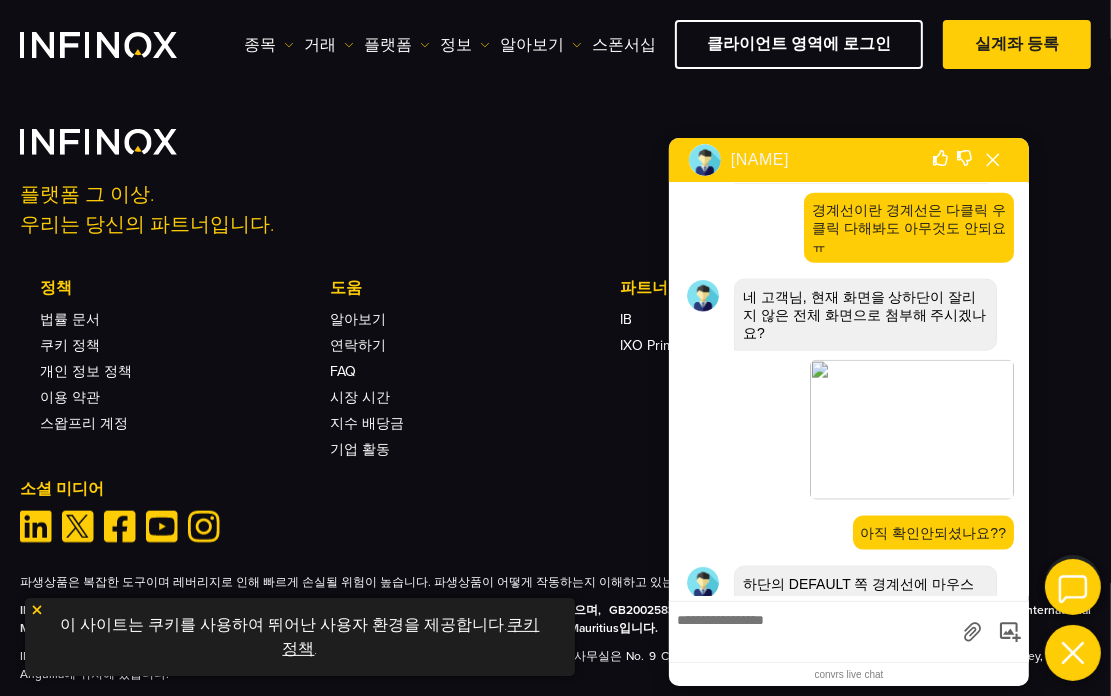 click on "하단의 DEFAULT 쪽 경계선에 마우스를 갖다대시어 차트 위로 화면 크기 조절을 해보셨을까요?" at bounding box center [865, 602] 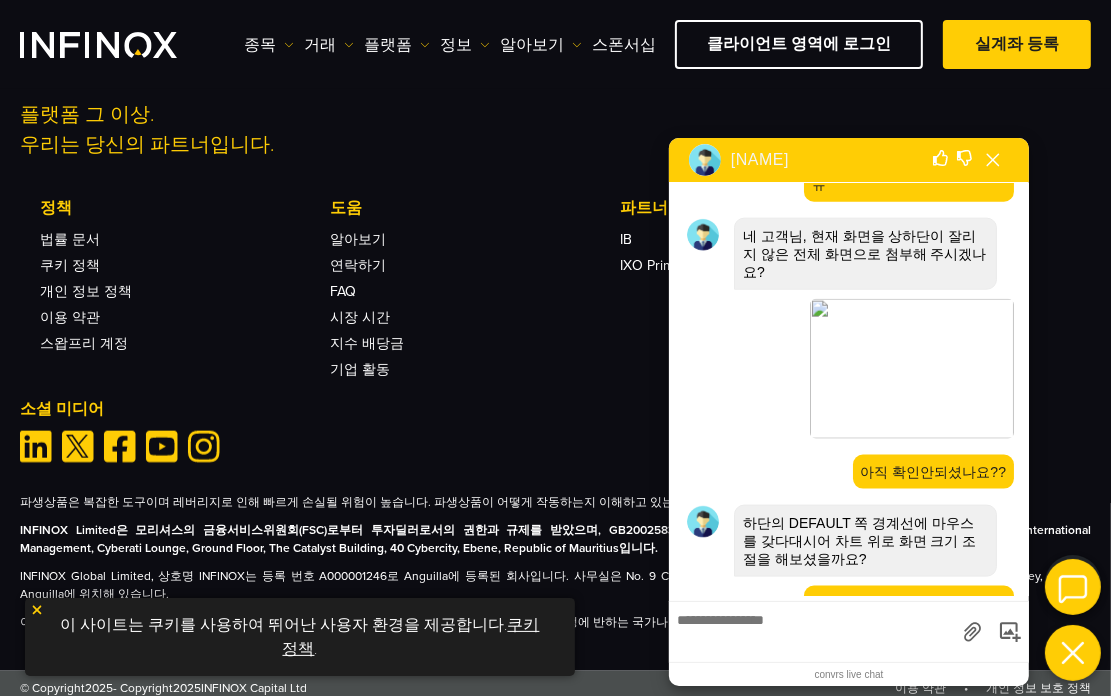 scroll, scrollTop: 7051, scrollLeft: 0, axis: vertical 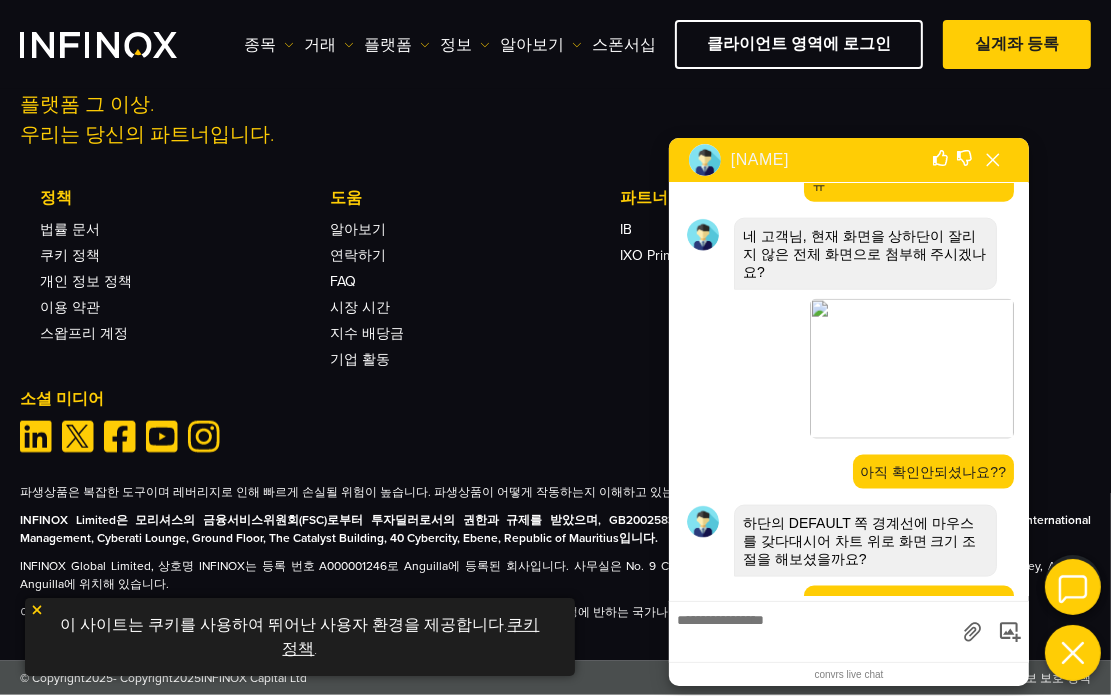 click at bounding box center (1010, 632) 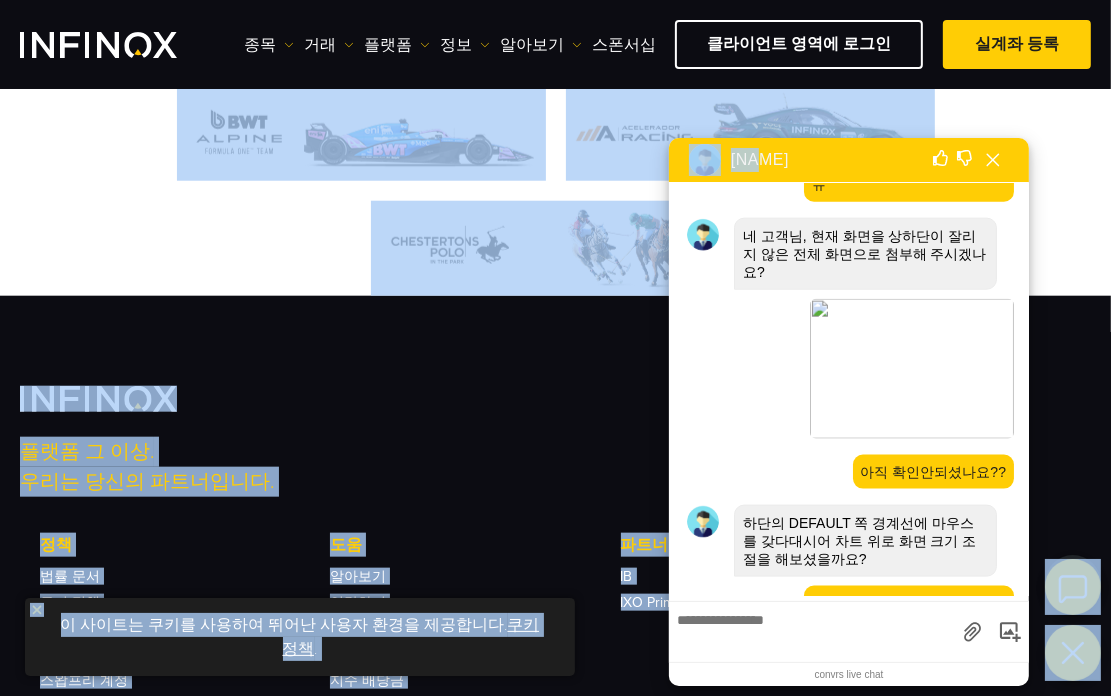 drag, startPoint x: 852, startPoint y: 160, endPoint x: 1078, endPoint y: 7, distance: 272.9194 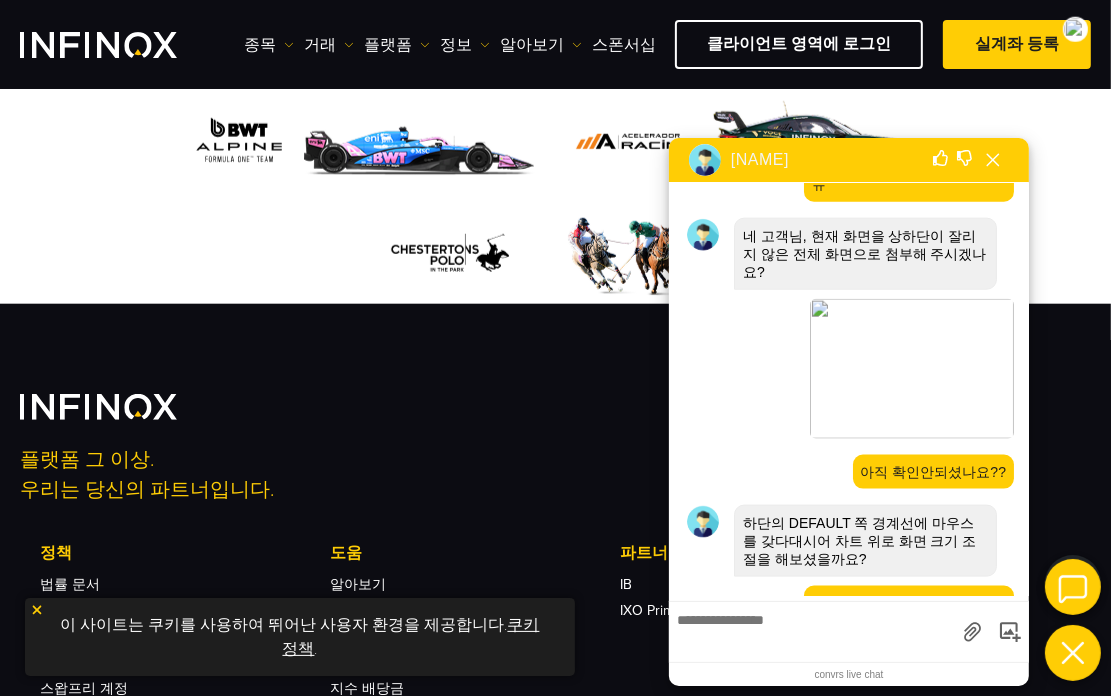 drag, startPoint x: 864, startPoint y: 637, endPoint x: 896, endPoint y: 631, distance: 32.55764 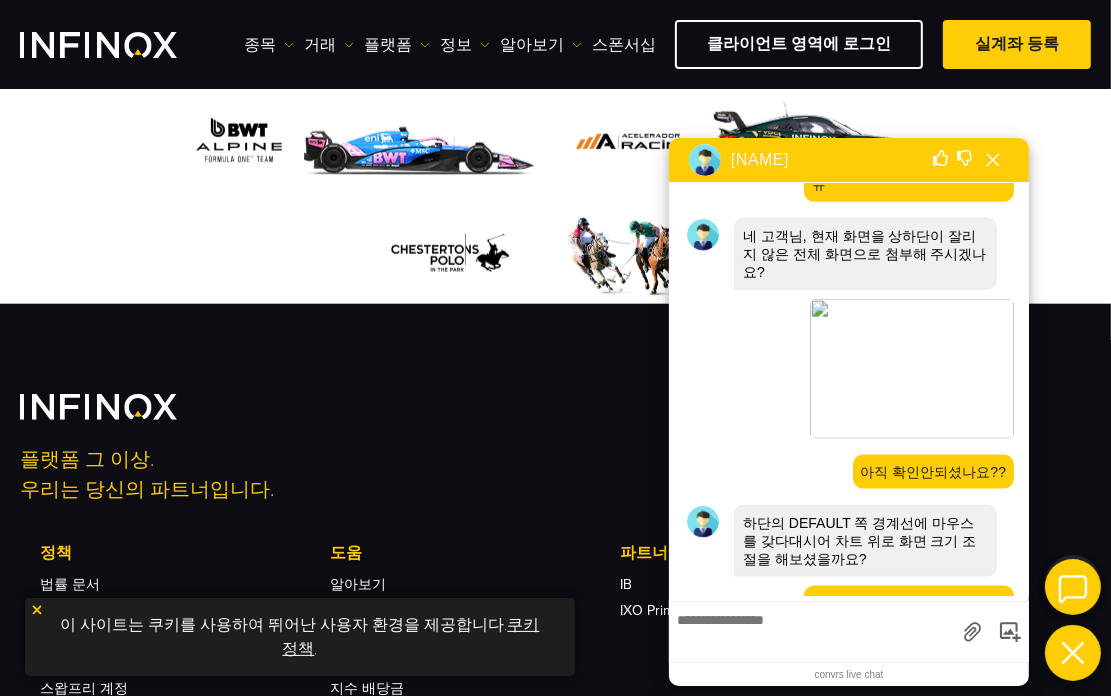 drag, startPoint x: 896, startPoint y: 631, endPoint x: 909, endPoint y: 635, distance: 13.601471 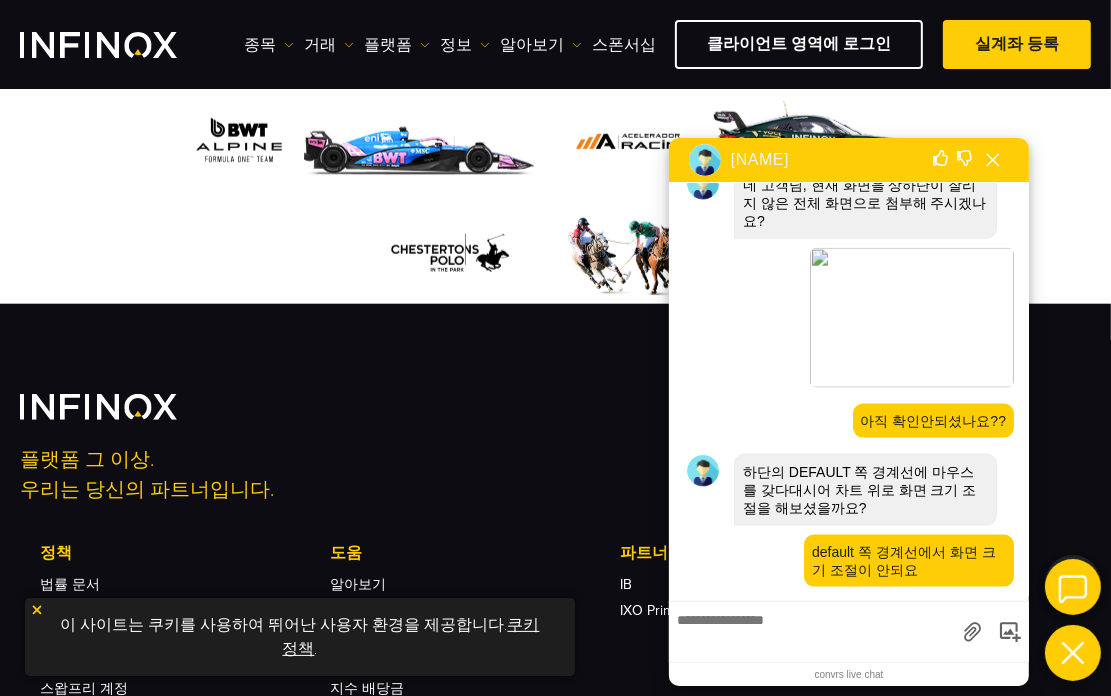 scroll, scrollTop: 1935, scrollLeft: 0, axis: vertical 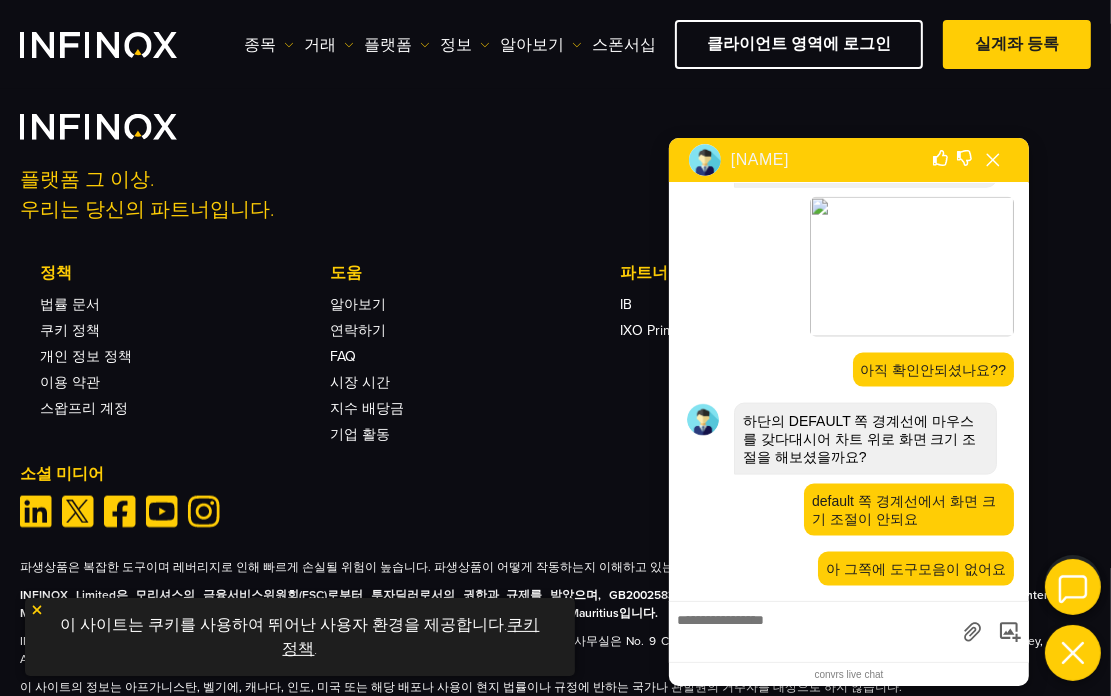 click on "00:00" at bounding box center (811, 632) 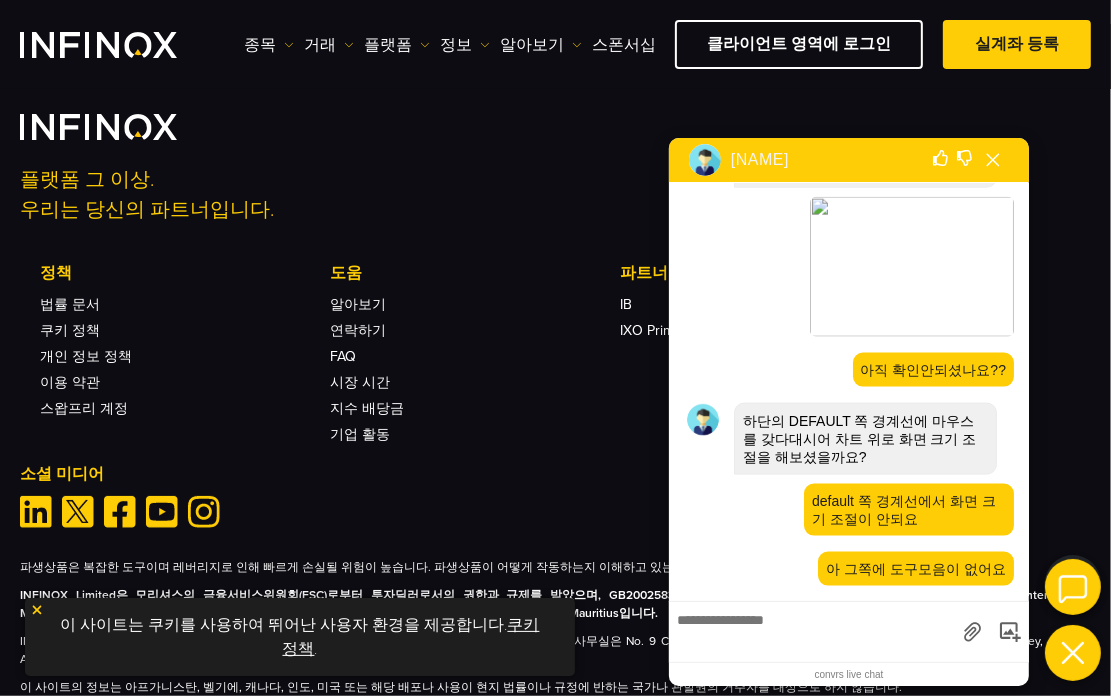 scroll, scrollTop: 0, scrollLeft: 0, axis: both 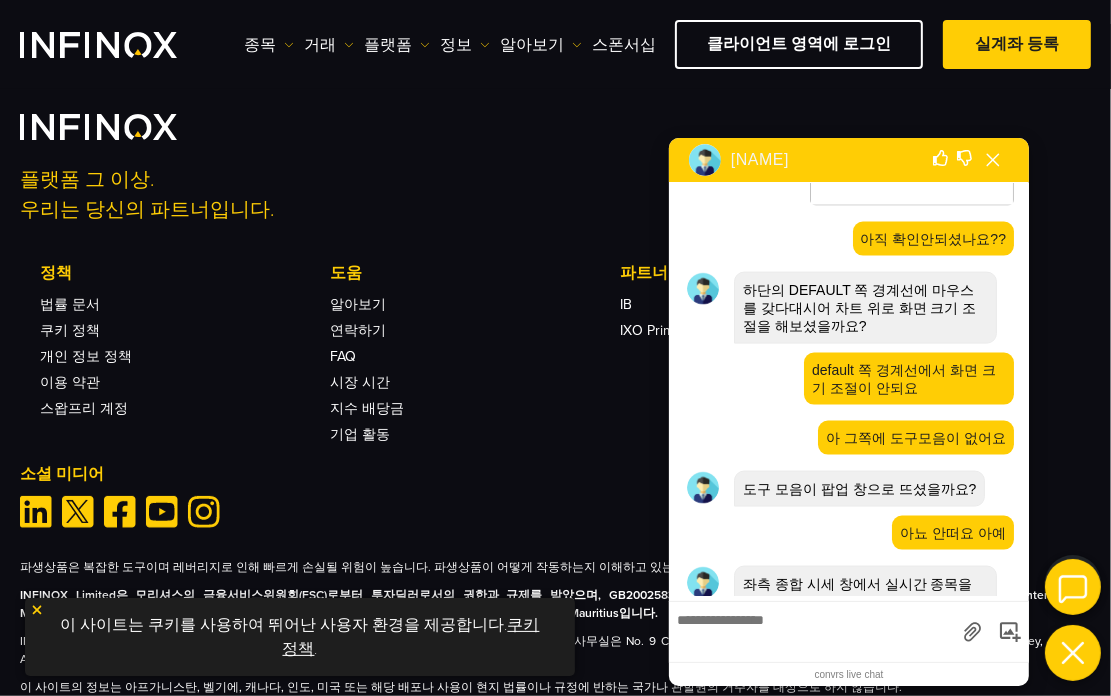 click at bounding box center [812, 629] 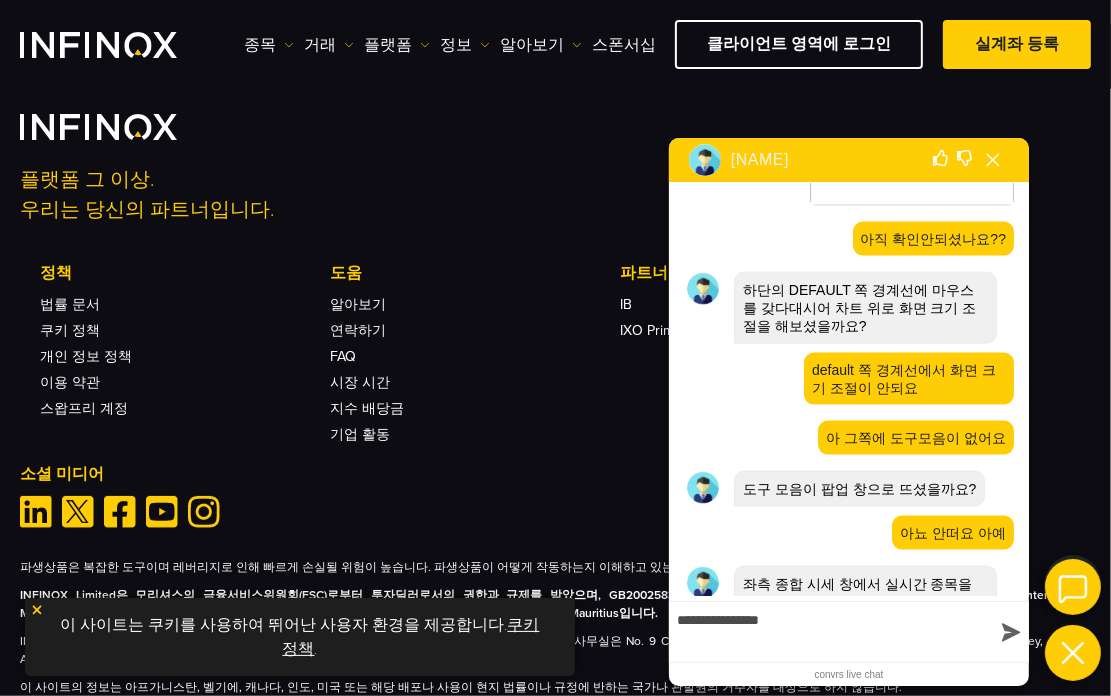 type on "**********" 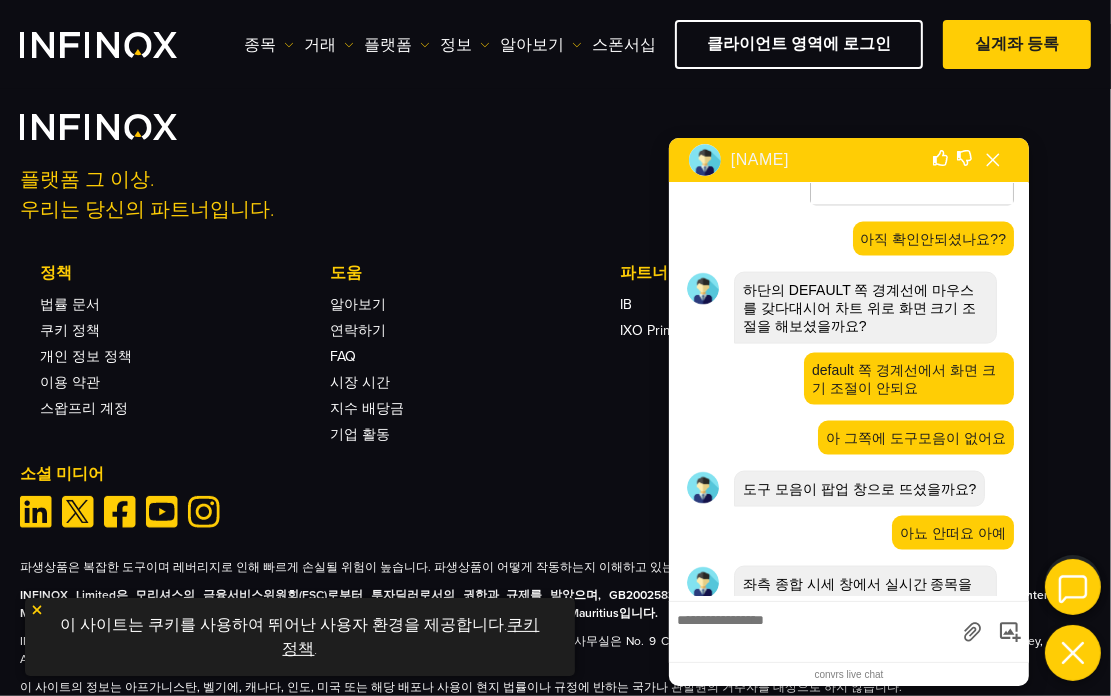 scroll, scrollTop: 2127, scrollLeft: 0, axis: vertical 